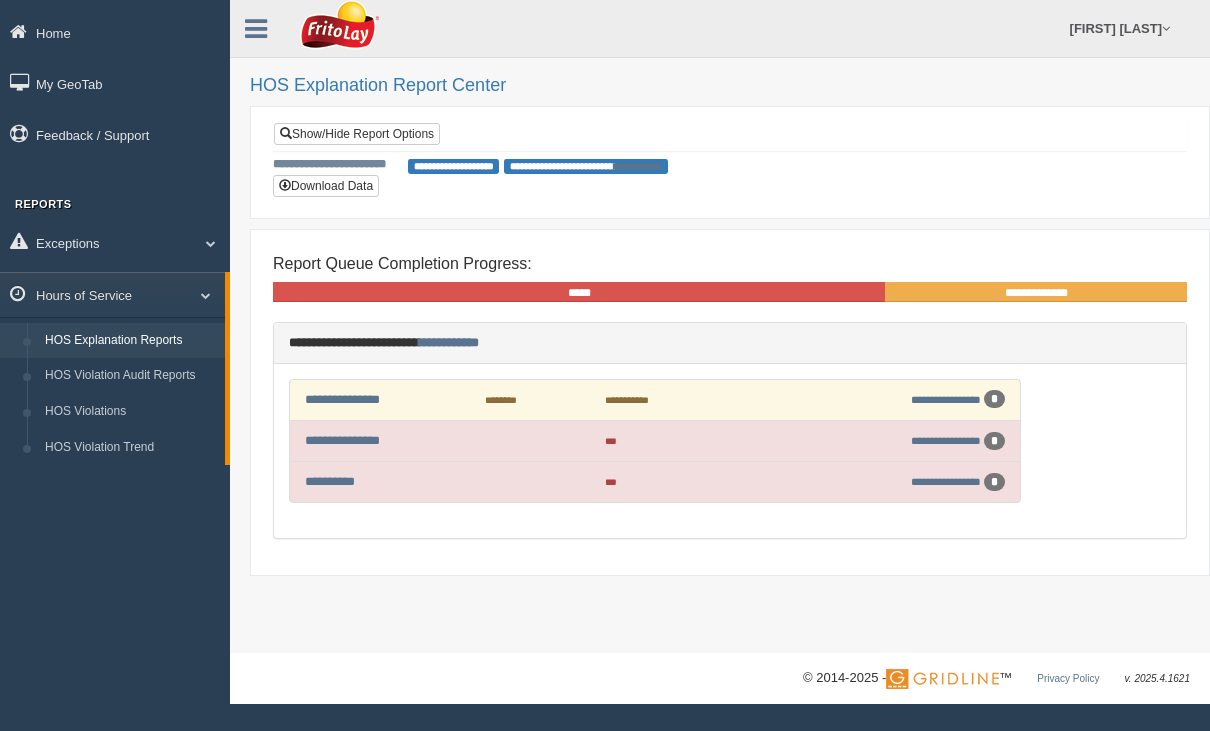 scroll, scrollTop: 0, scrollLeft: 0, axis: both 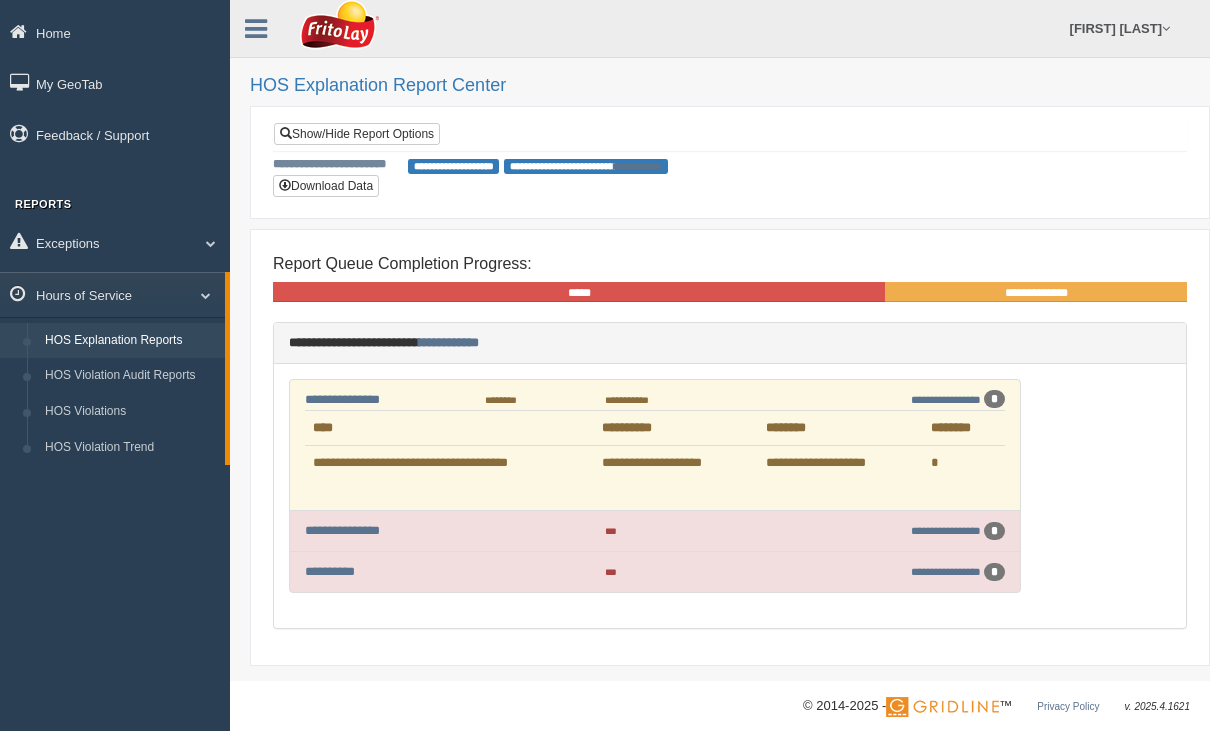 click on "*" at bounding box center (840, 463) 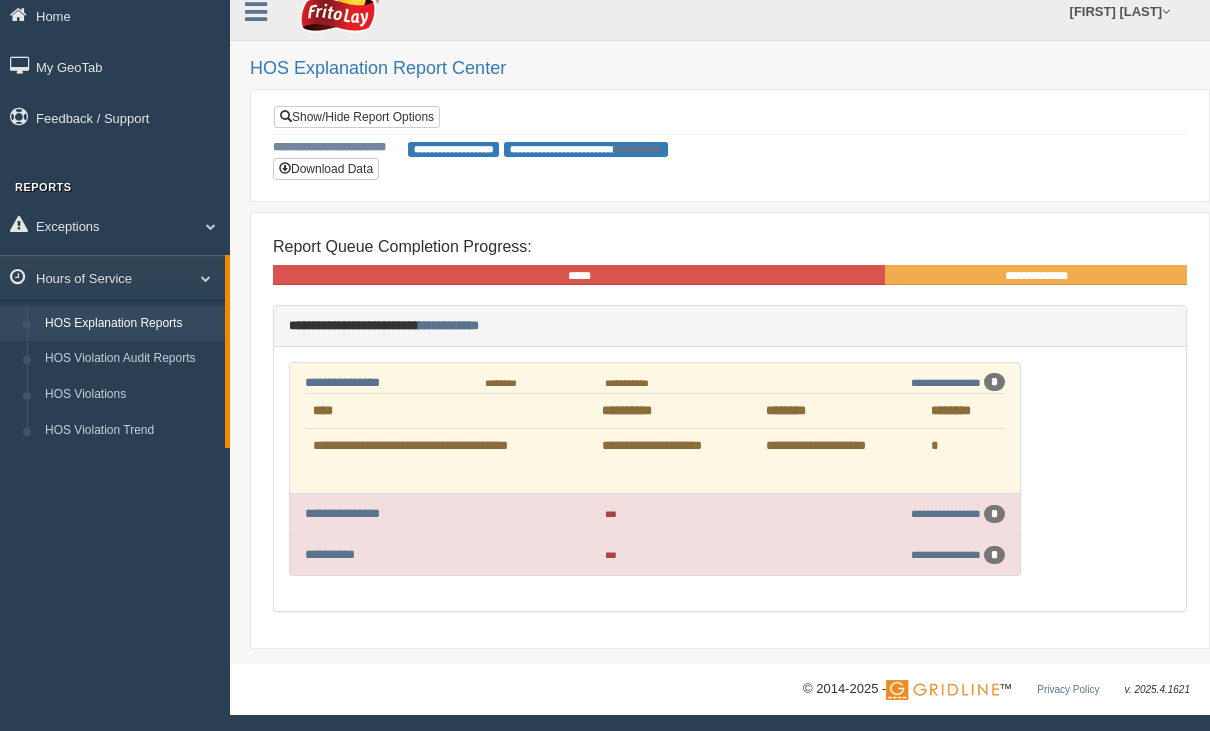 scroll, scrollTop: 17, scrollLeft: 0, axis: vertical 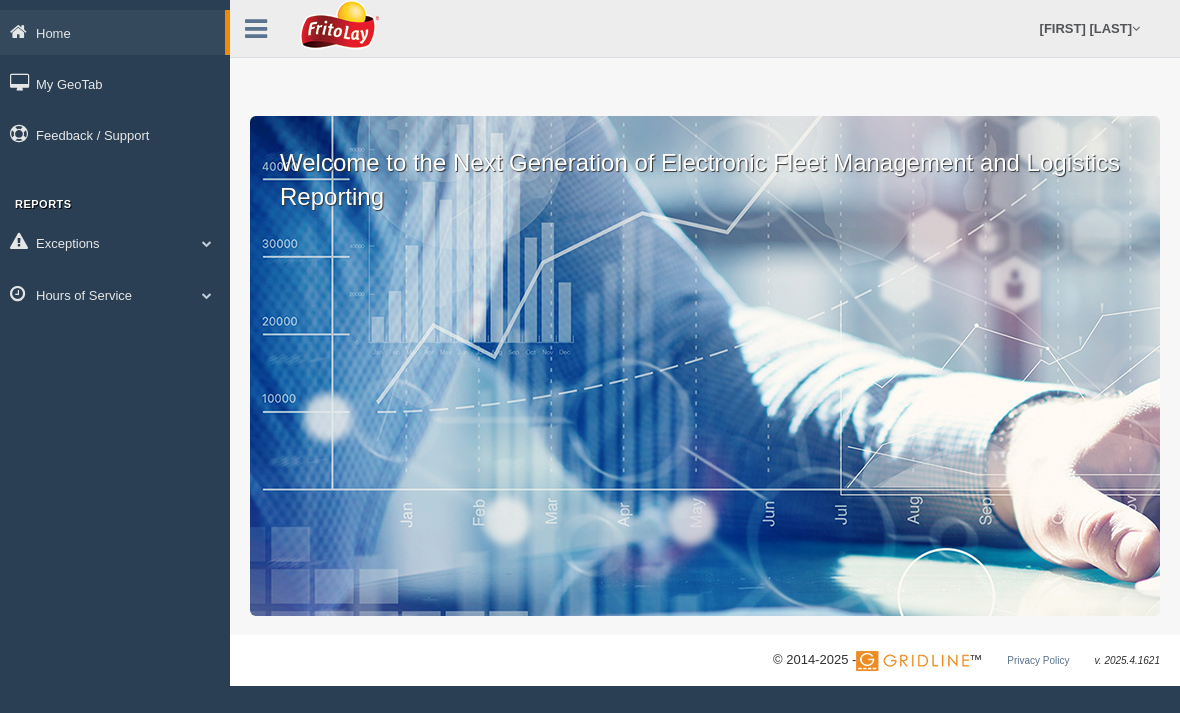 click on "Hours of Service" at bounding box center [112, 32] 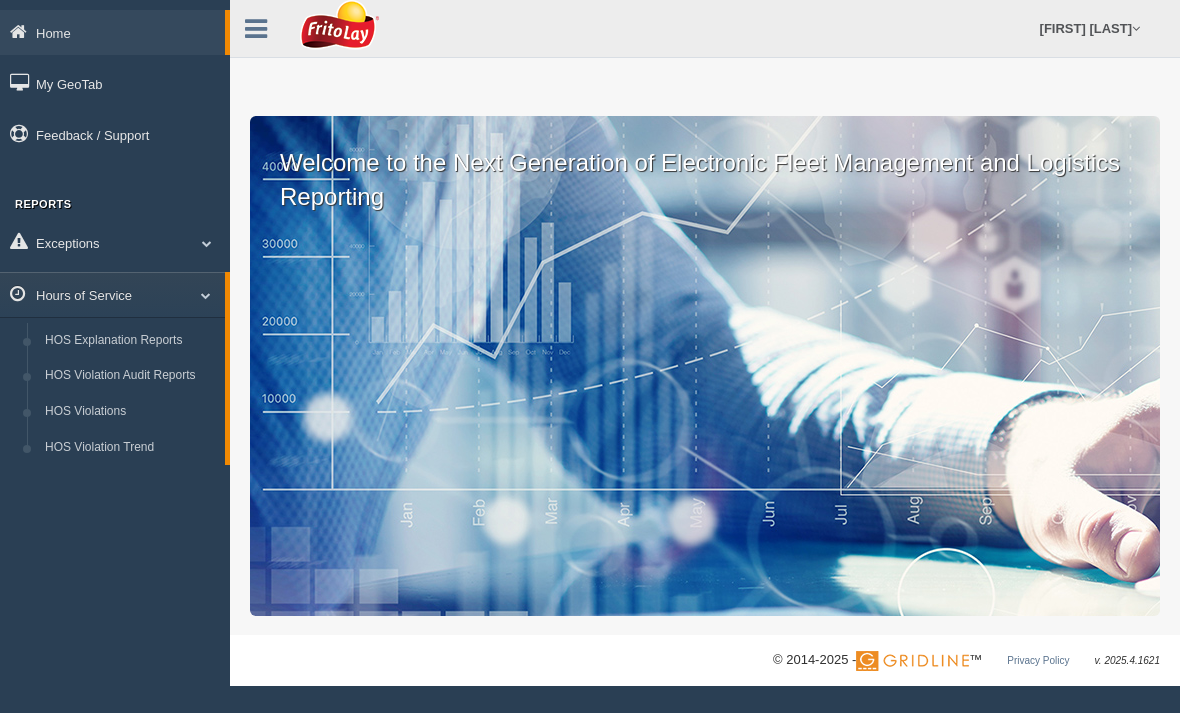 click on "HOS Explanation Reports" at bounding box center [130, 341] 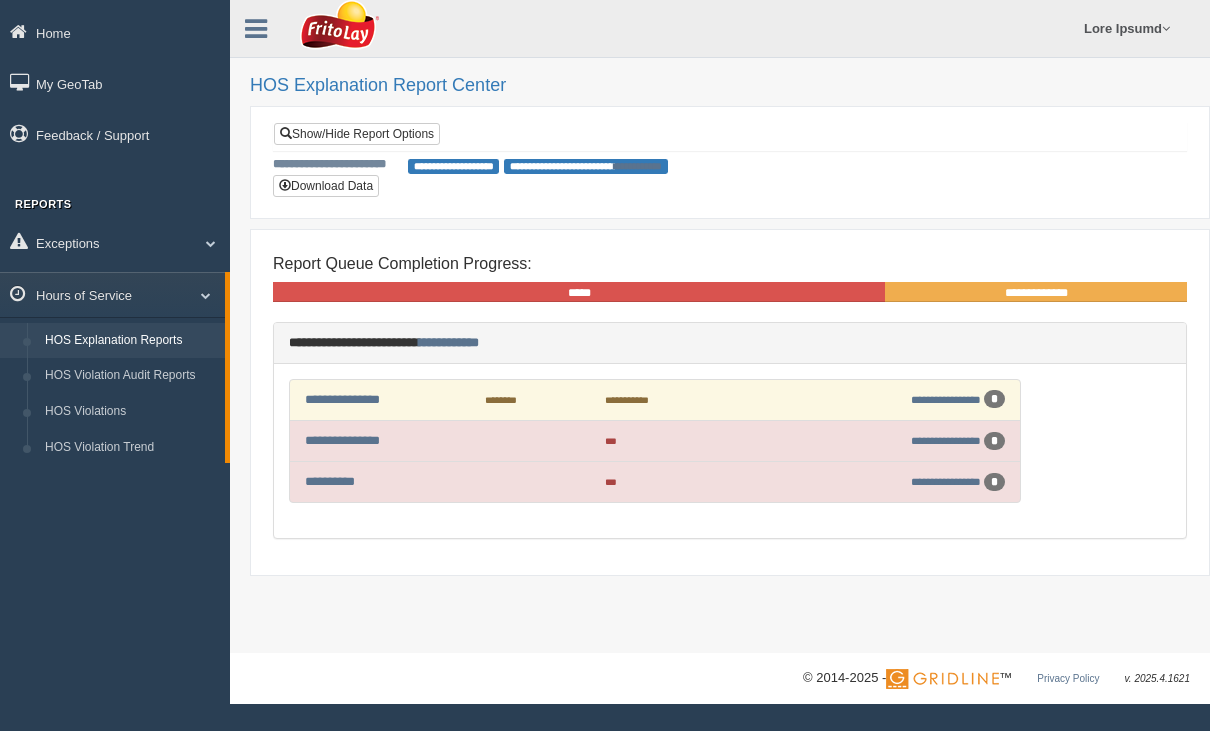 scroll, scrollTop: 0, scrollLeft: 0, axis: both 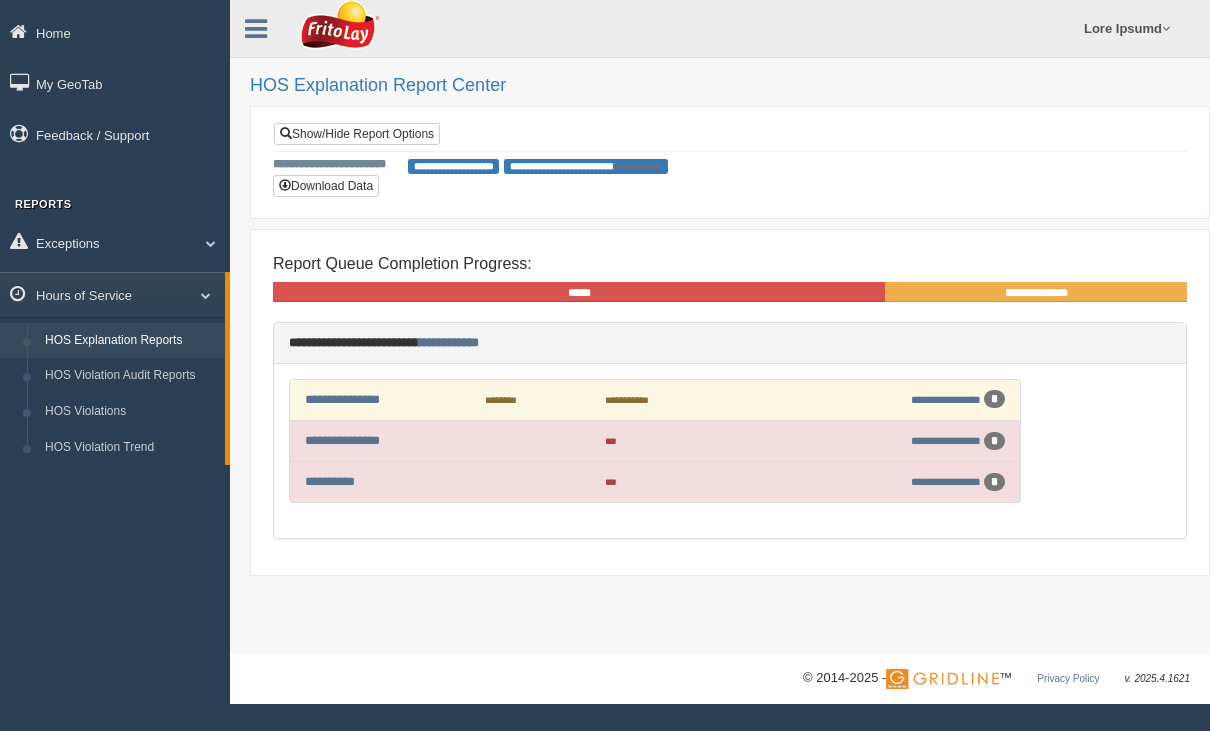 click on "Download Data" at bounding box center (326, 186) 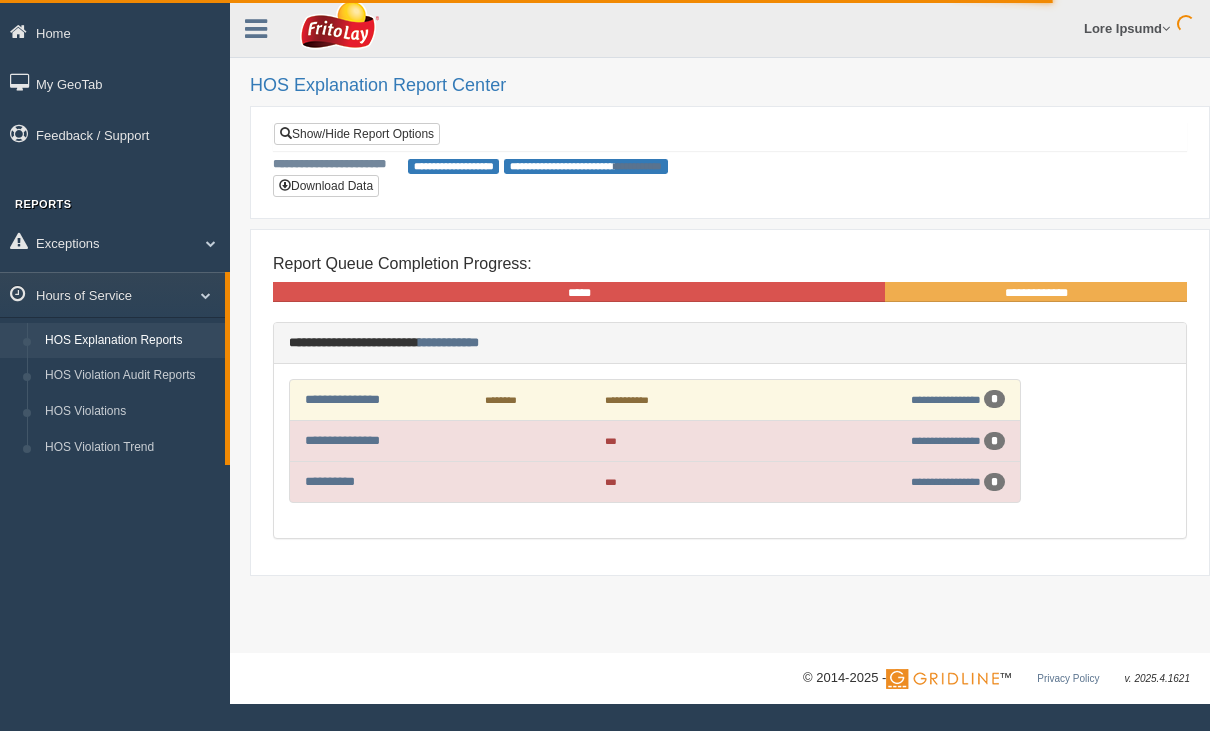 click on "Show/Hide Report Options" at bounding box center [357, 134] 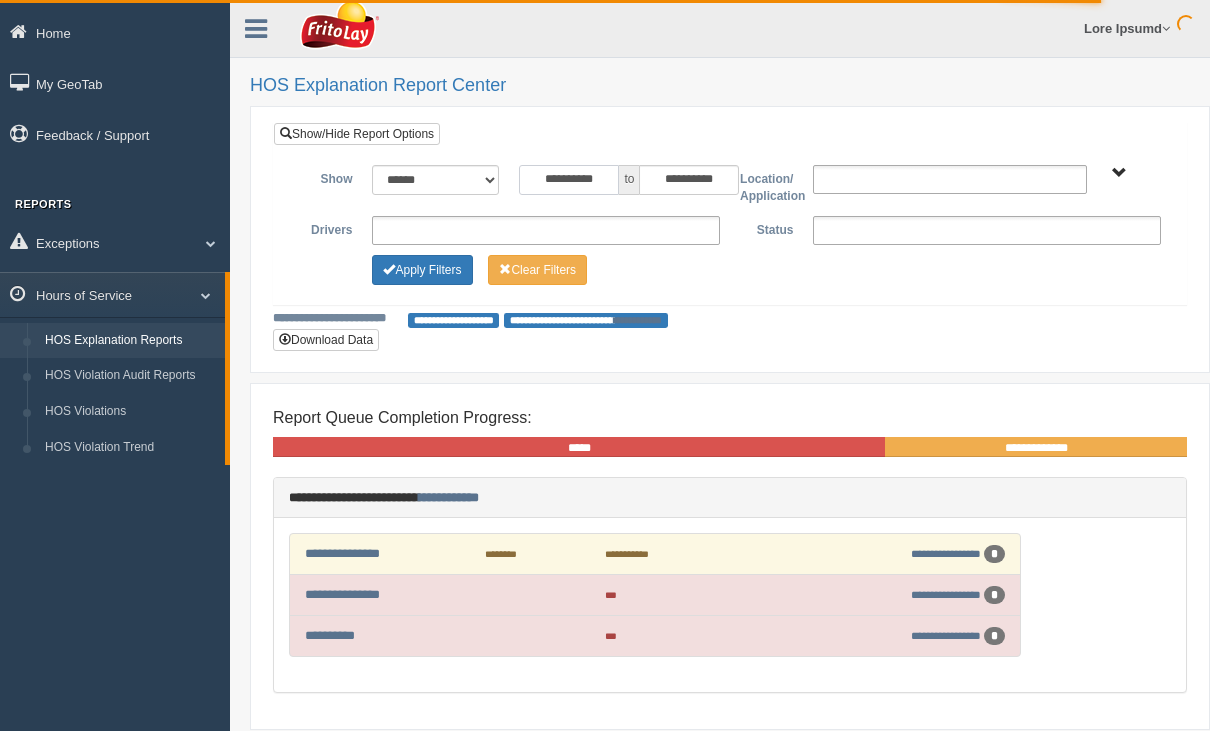 click on "**********" at bounding box center [569, 180] 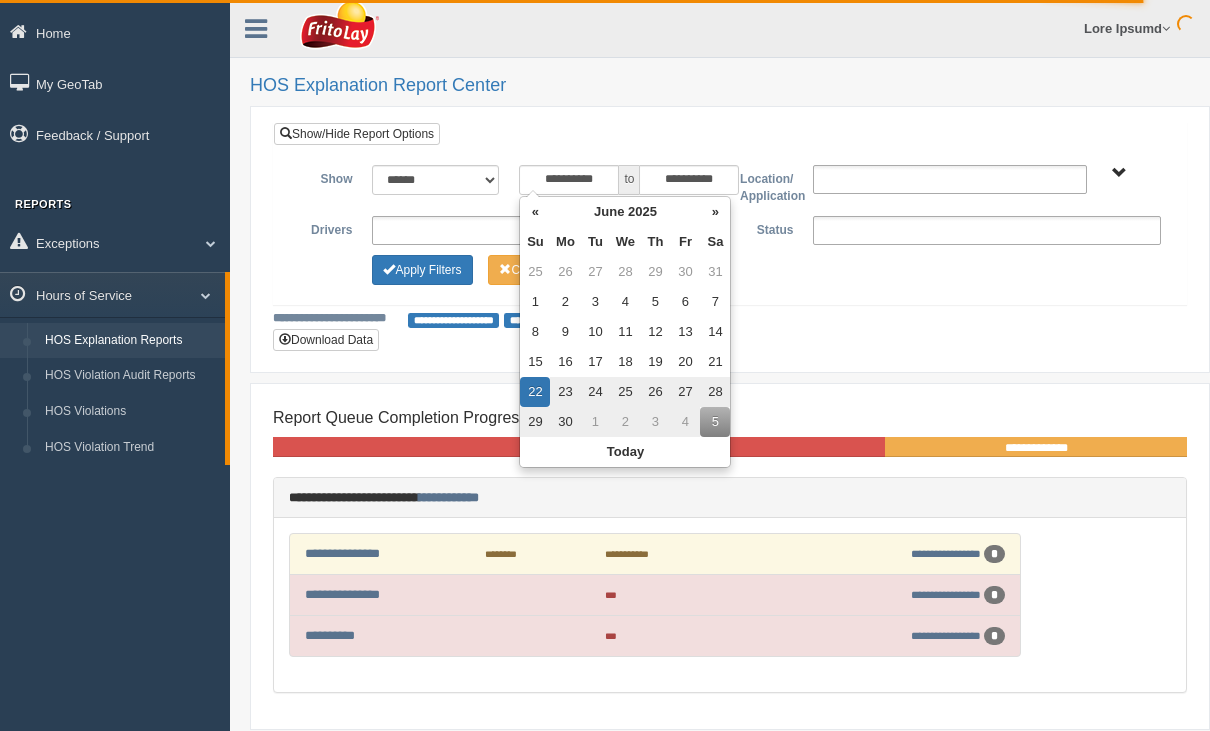 click on "«" at bounding box center [535, 212] 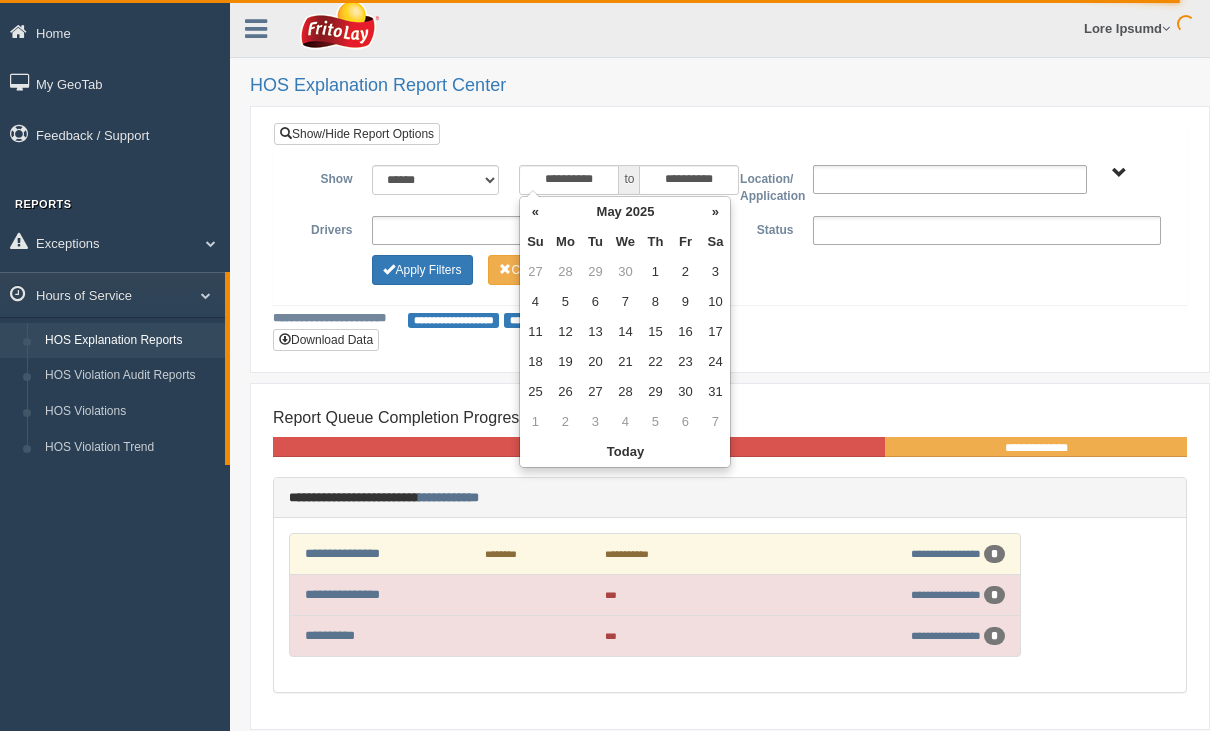 click on "HOS Explanation Report Center" at bounding box center [720, 86] 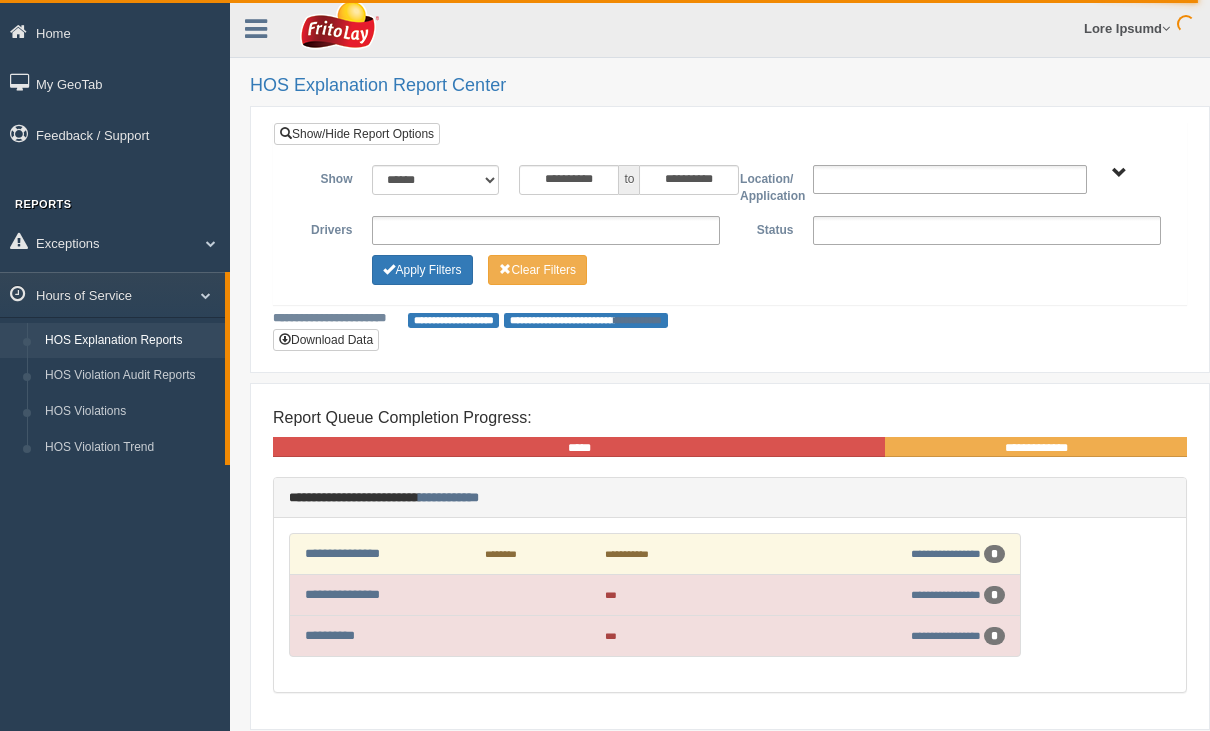 click on "**********" at bounding box center [655, 595] 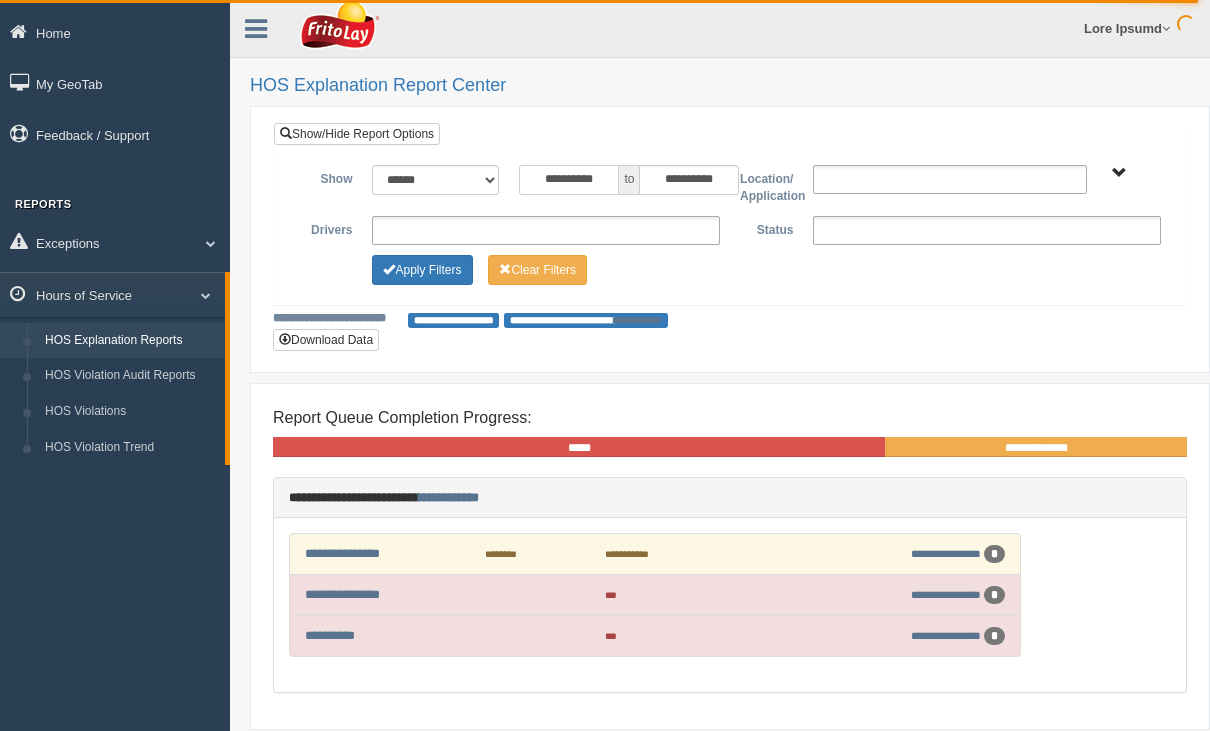 click on "**********" at bounding box center [569, 180] 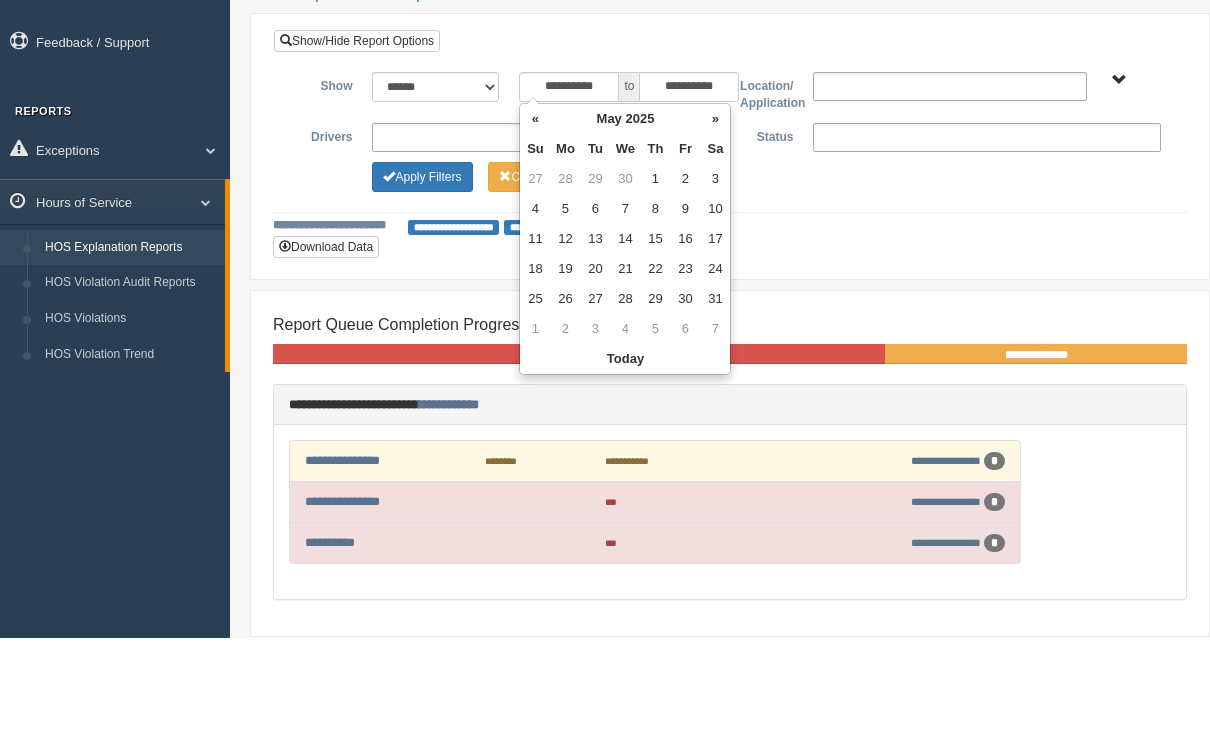 click on "27" at bounding box center [535, 272] 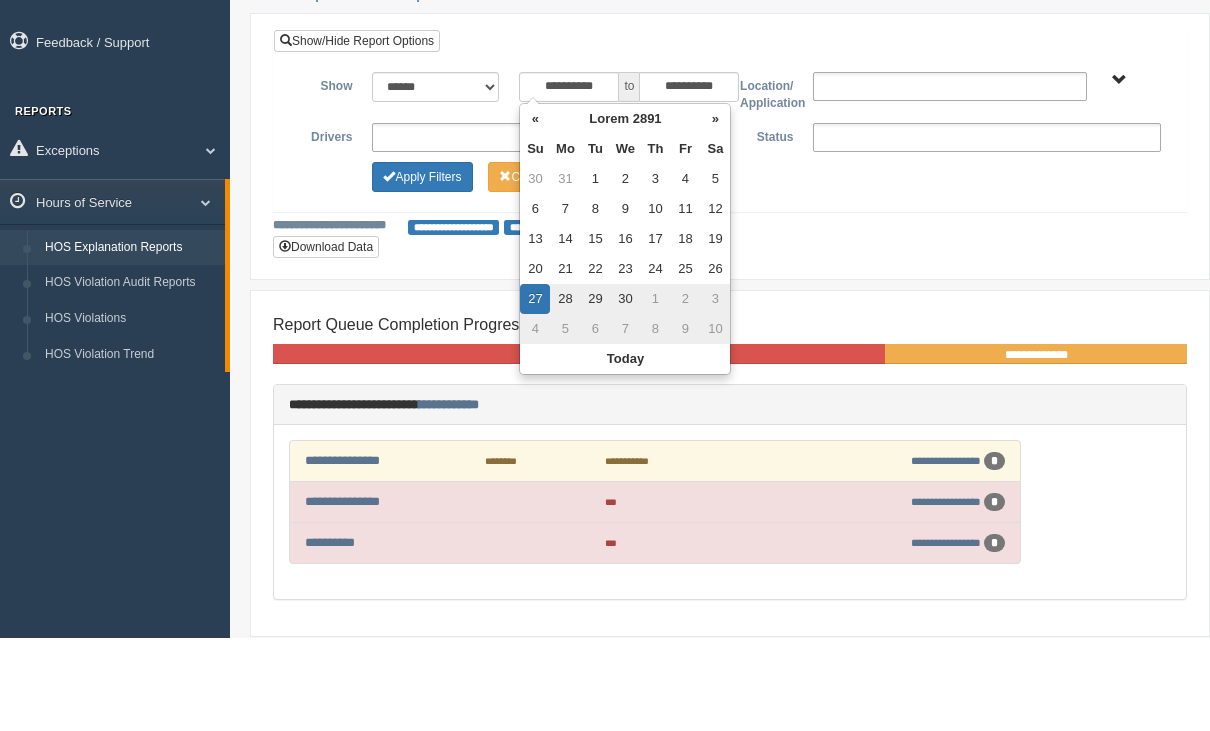 scroll, scrollTop: 80, scrollLeft: 0, axis: vertical 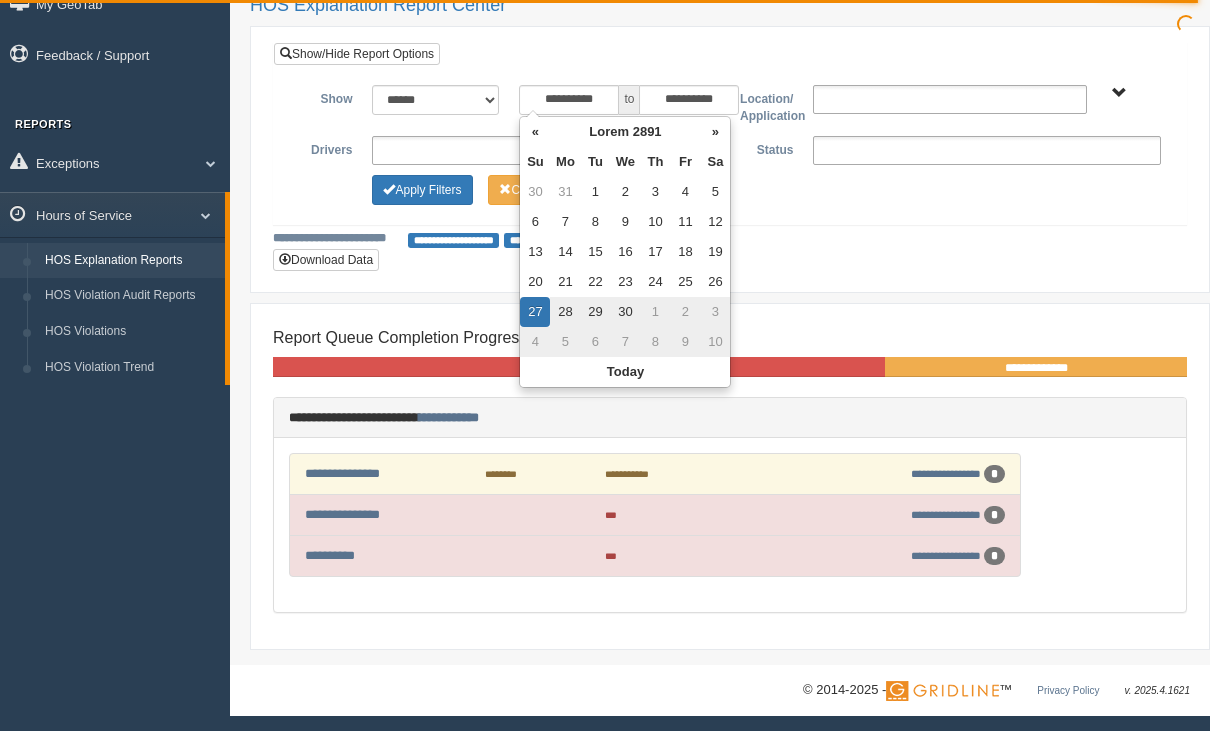 click on "**********" at bounding box center (730, 147) 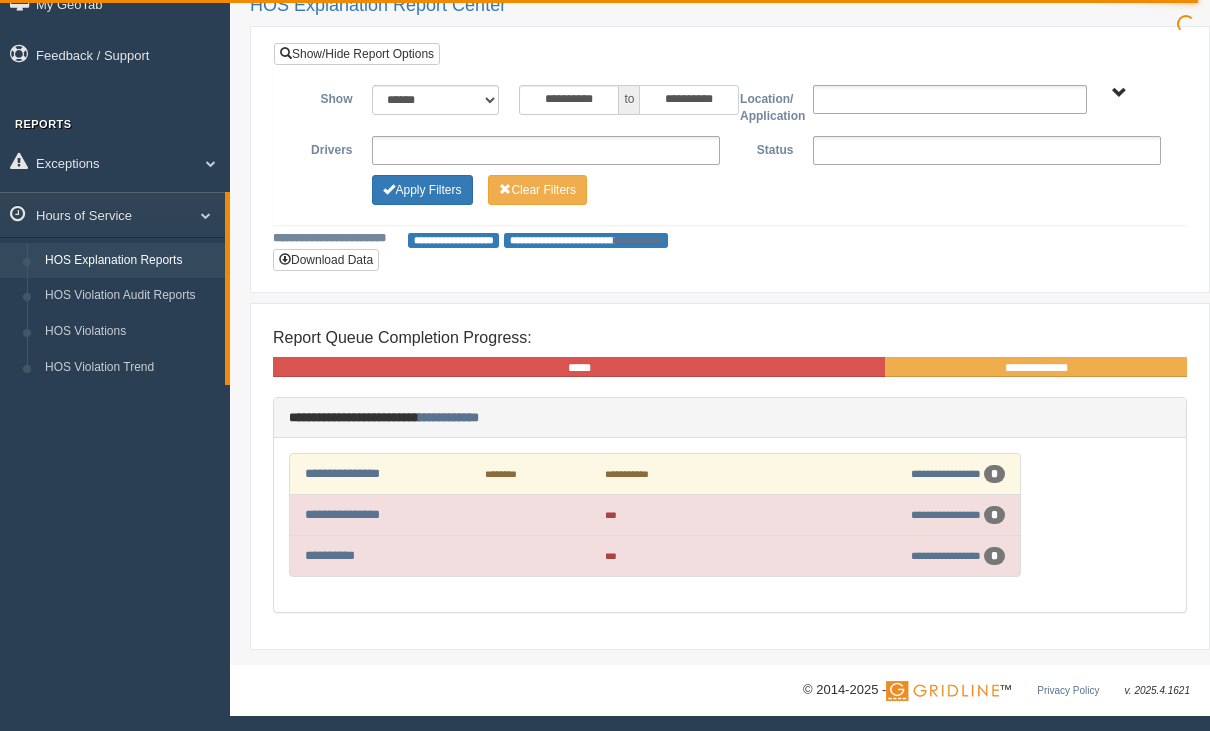 click on "**********" at bounding box center (689, 100) 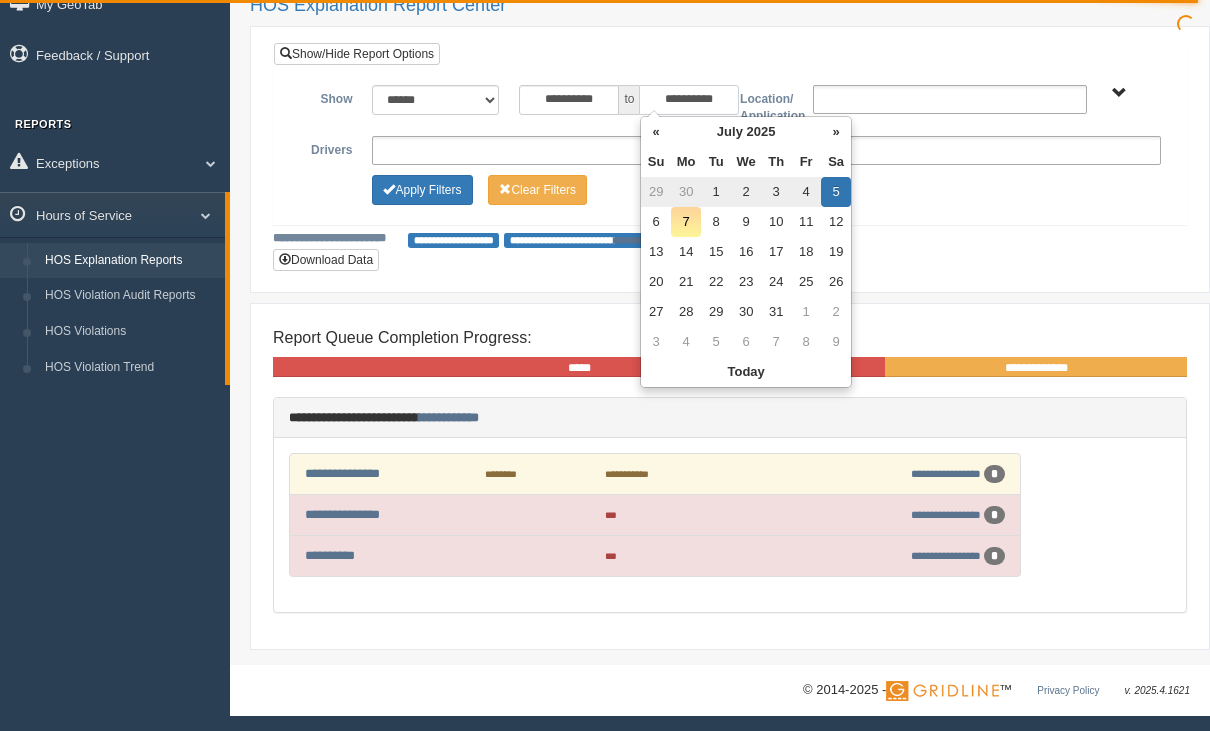 scroll, scrollTop: 80, scrollLeft: 0, axis: vertical 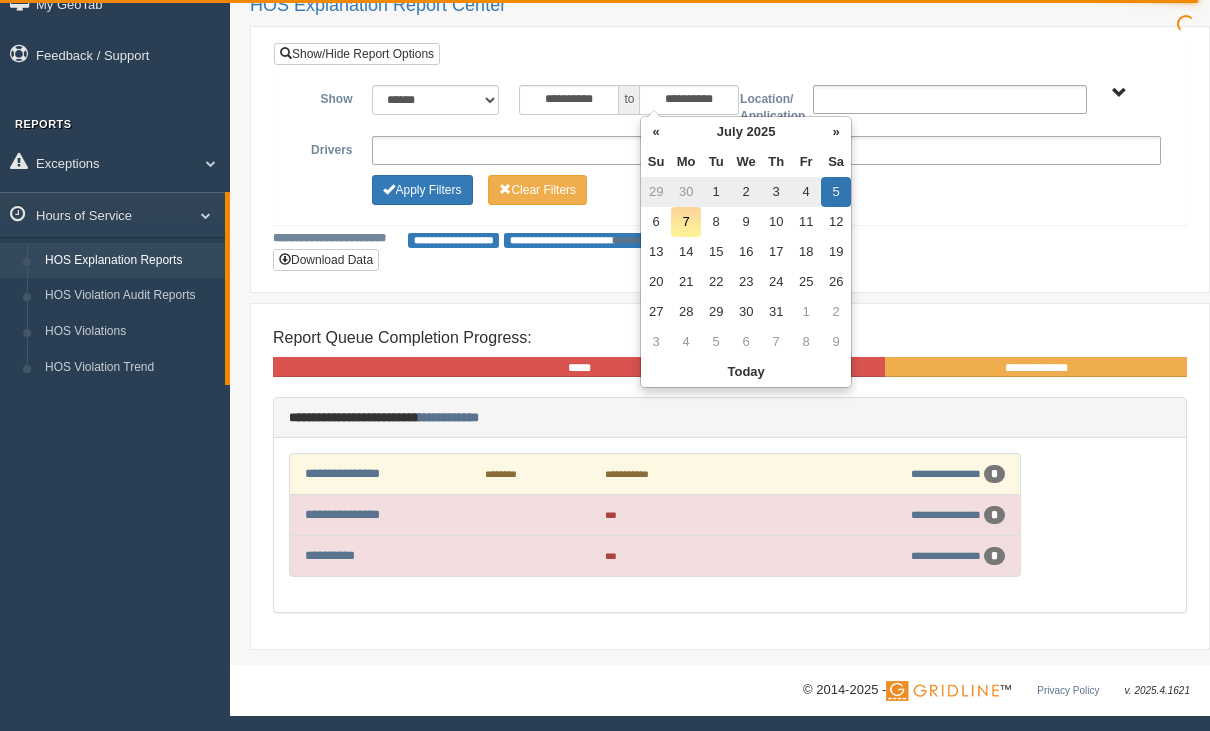 click on "«" at bounding box center [656, 132] 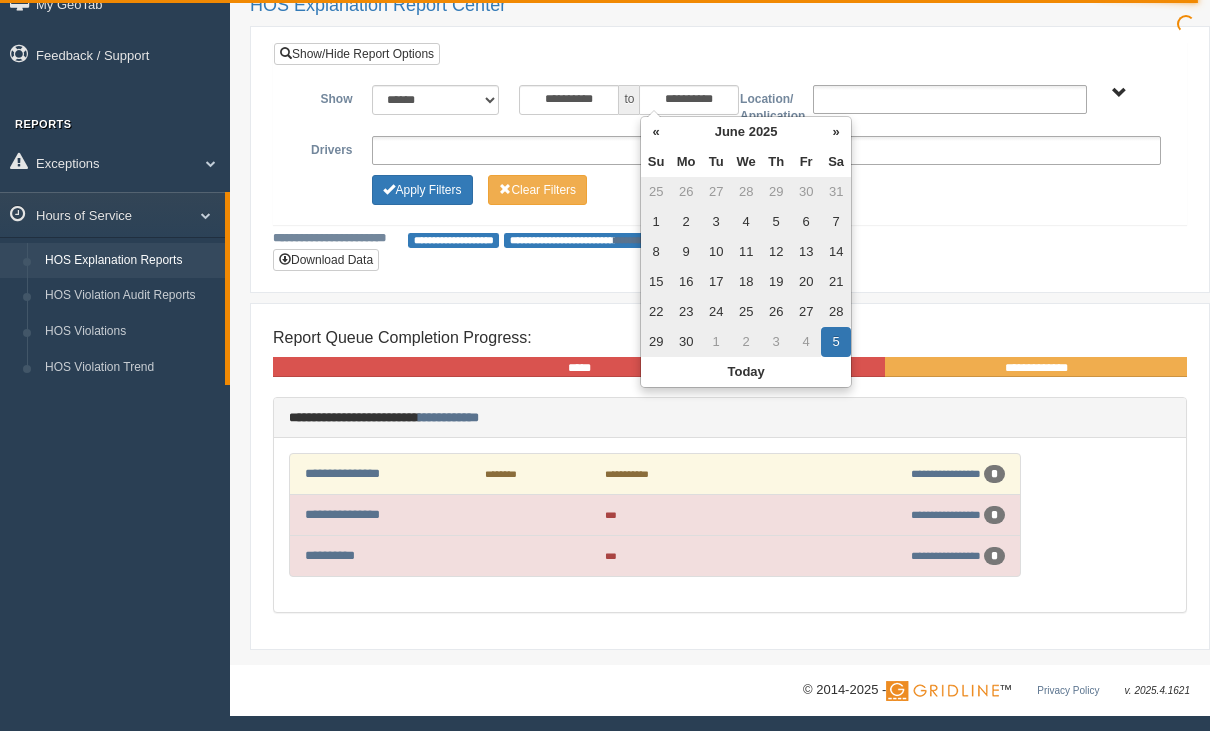click on "«" at bounding box center (656, 132) 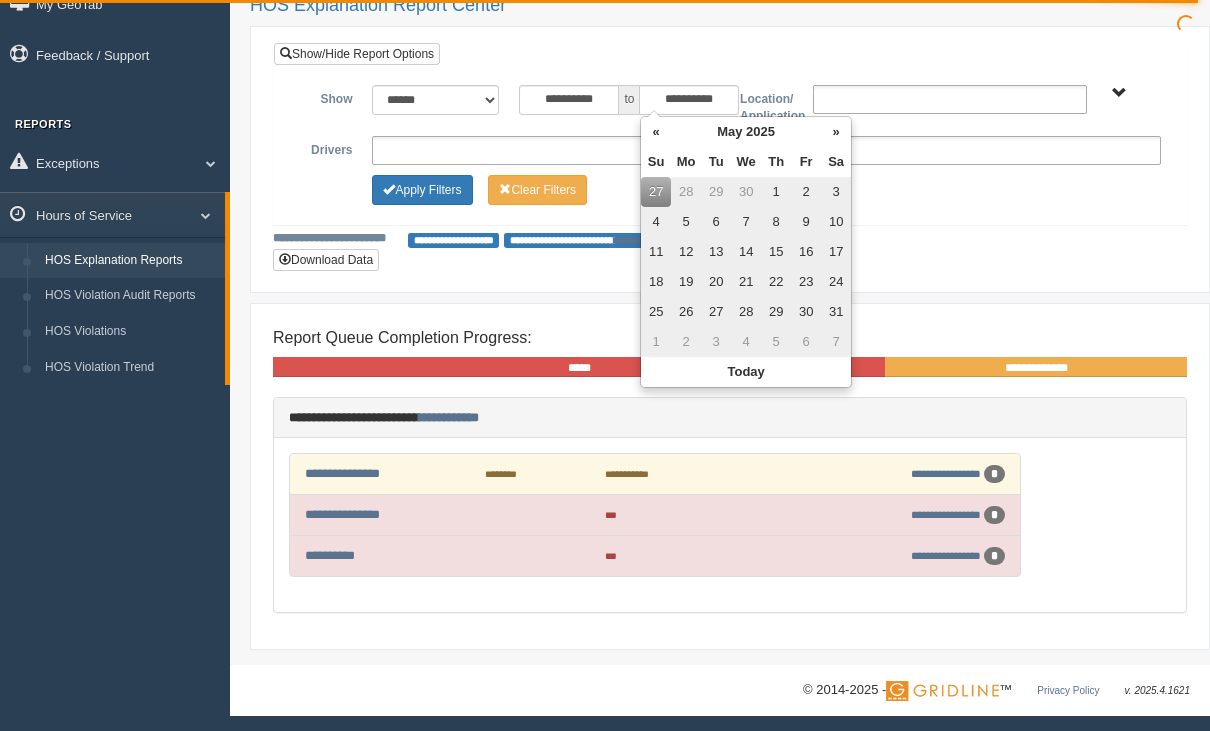 click on "3" at bounding box center [836, 192] 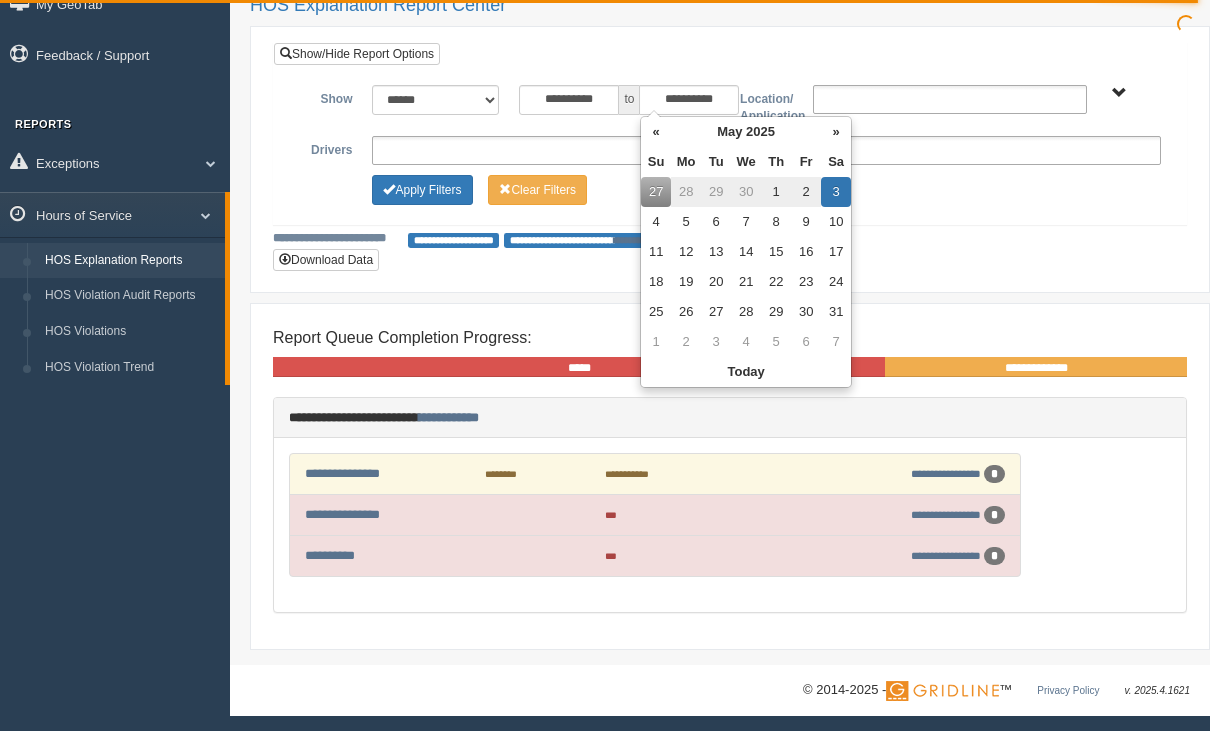 scroll, scrollTop: 80, scrollLeft: 0, axis: vertical 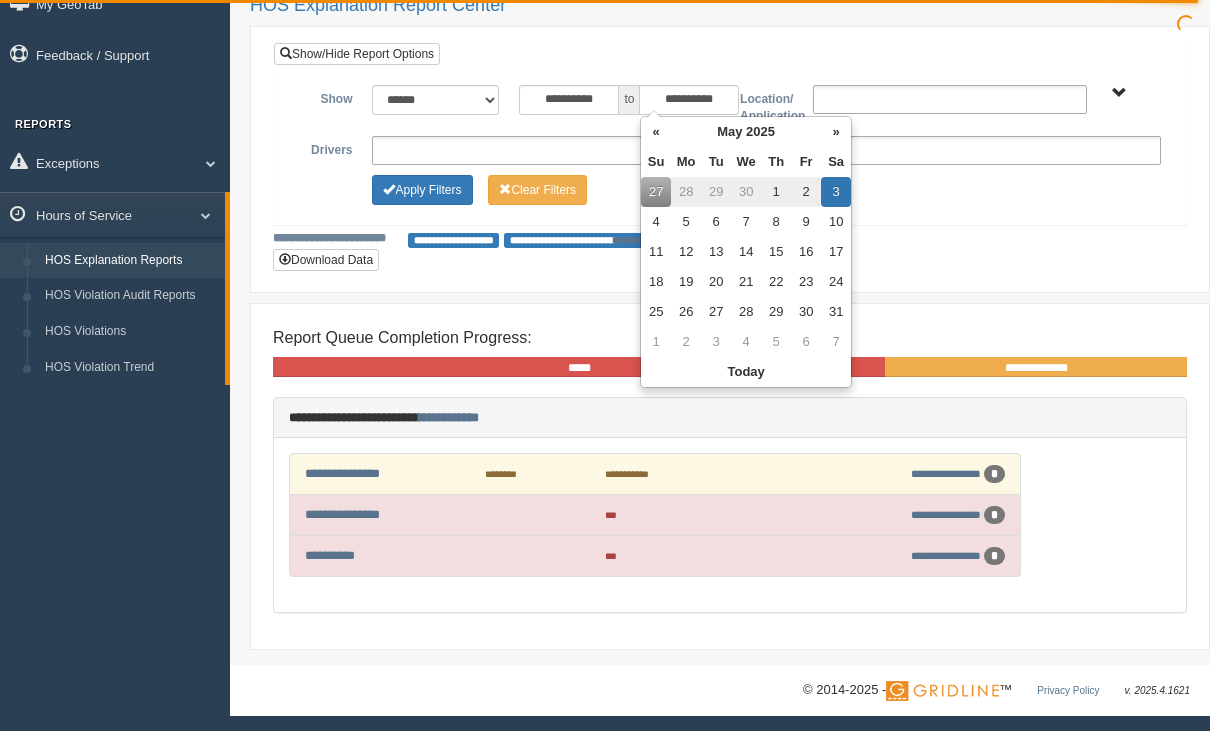 click on "**********" at bounding box center [730, 147] 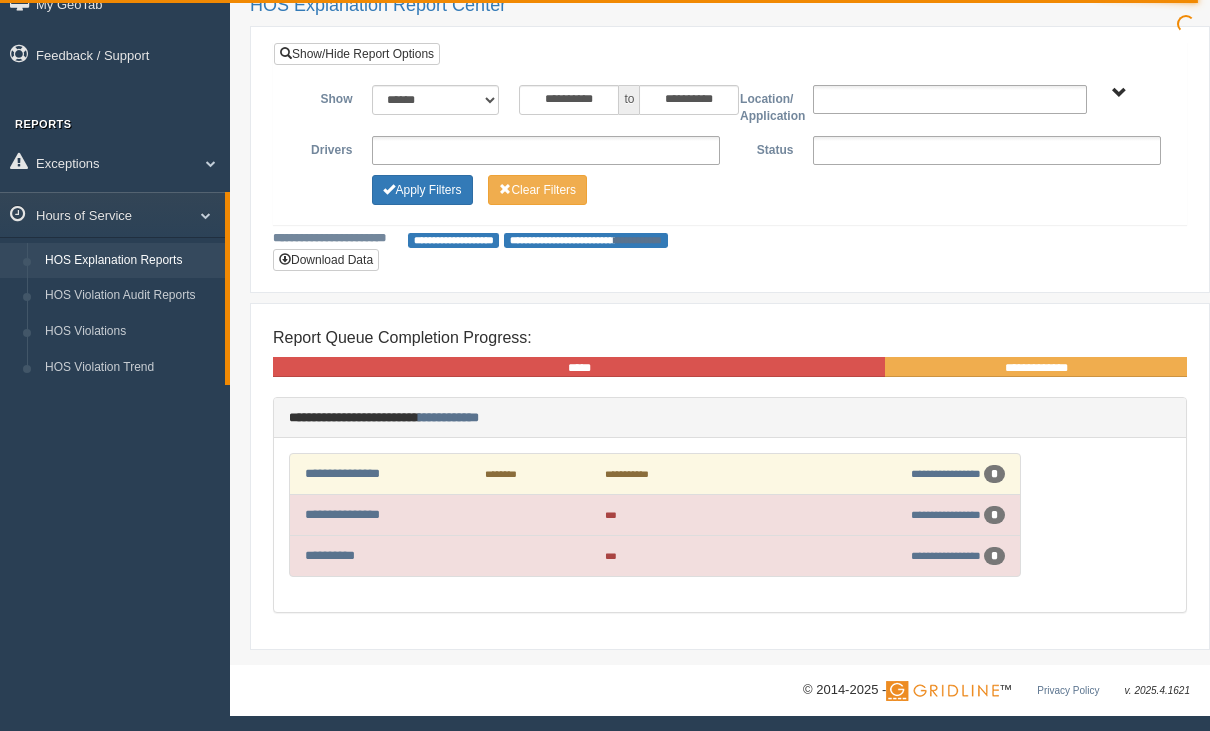 click on "Apply Filters" at bounding box center (422, 190) 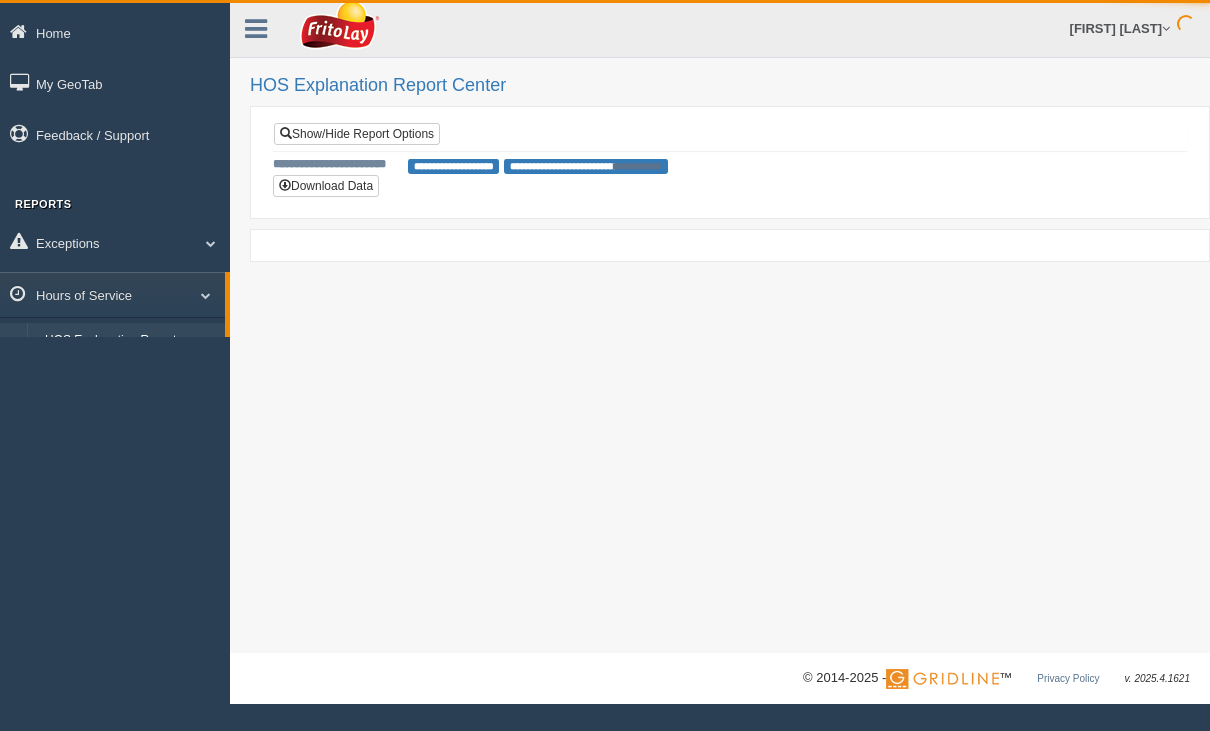 scroll, scrollTop: 0, scrollLeft: 0, axis: both 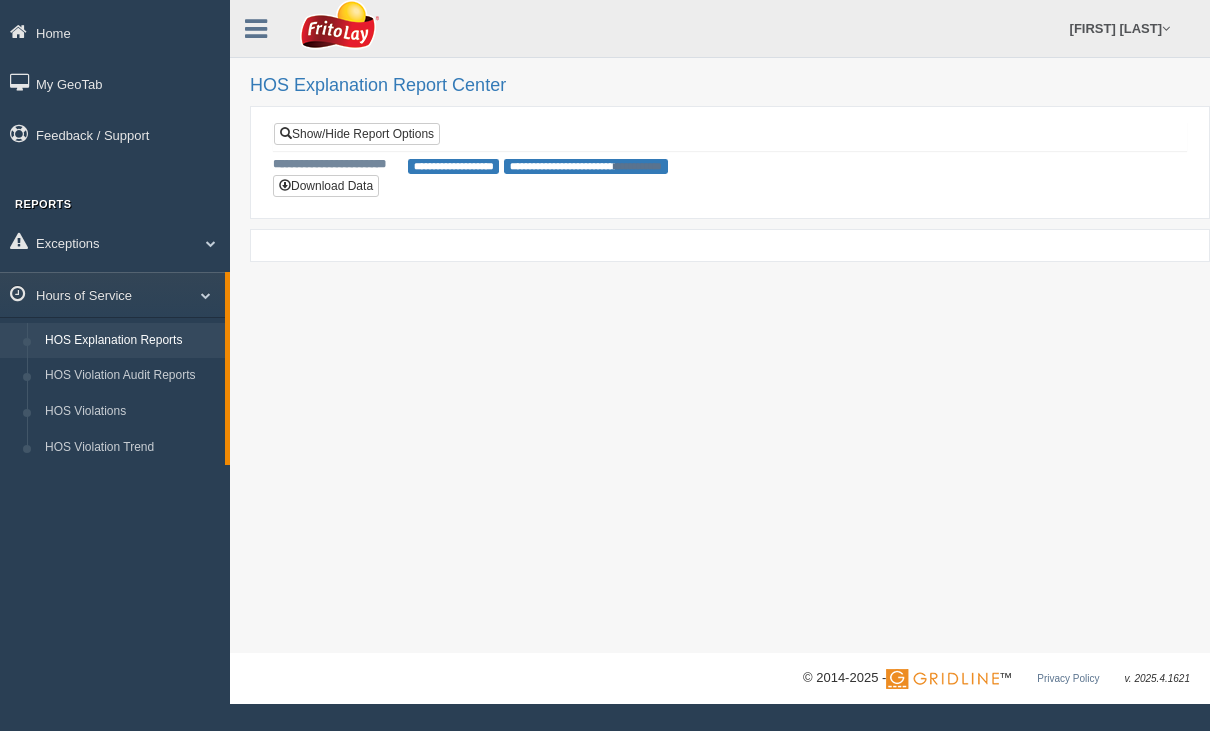 click on "**********" at bounding box center [454, 166] 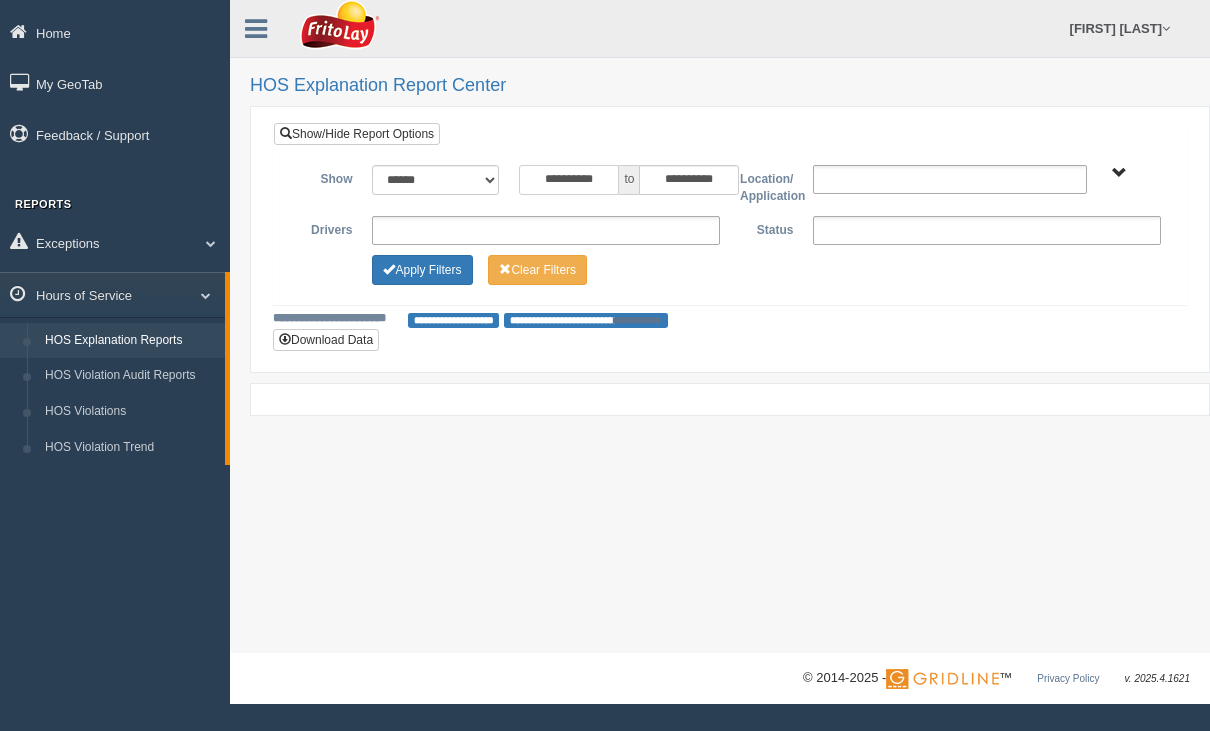 click on "**********" at bounding box center [569, 180] 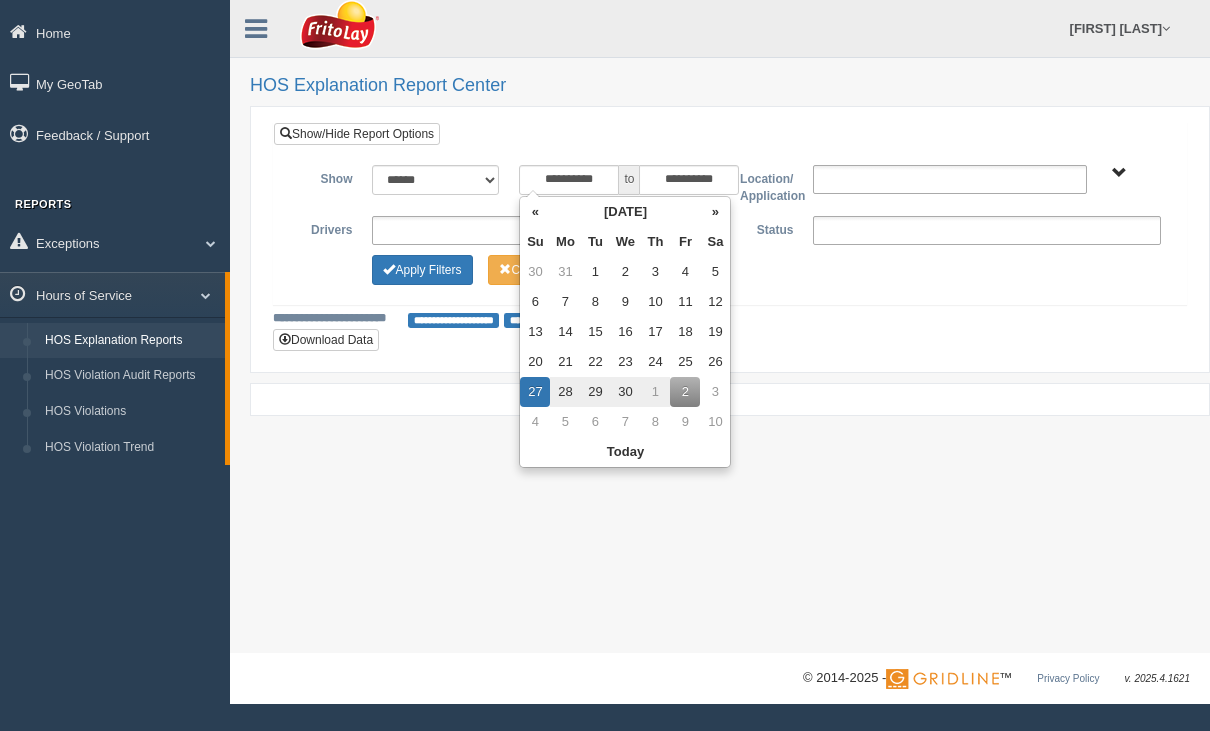 click on "»" at bounding box center (715, 212) 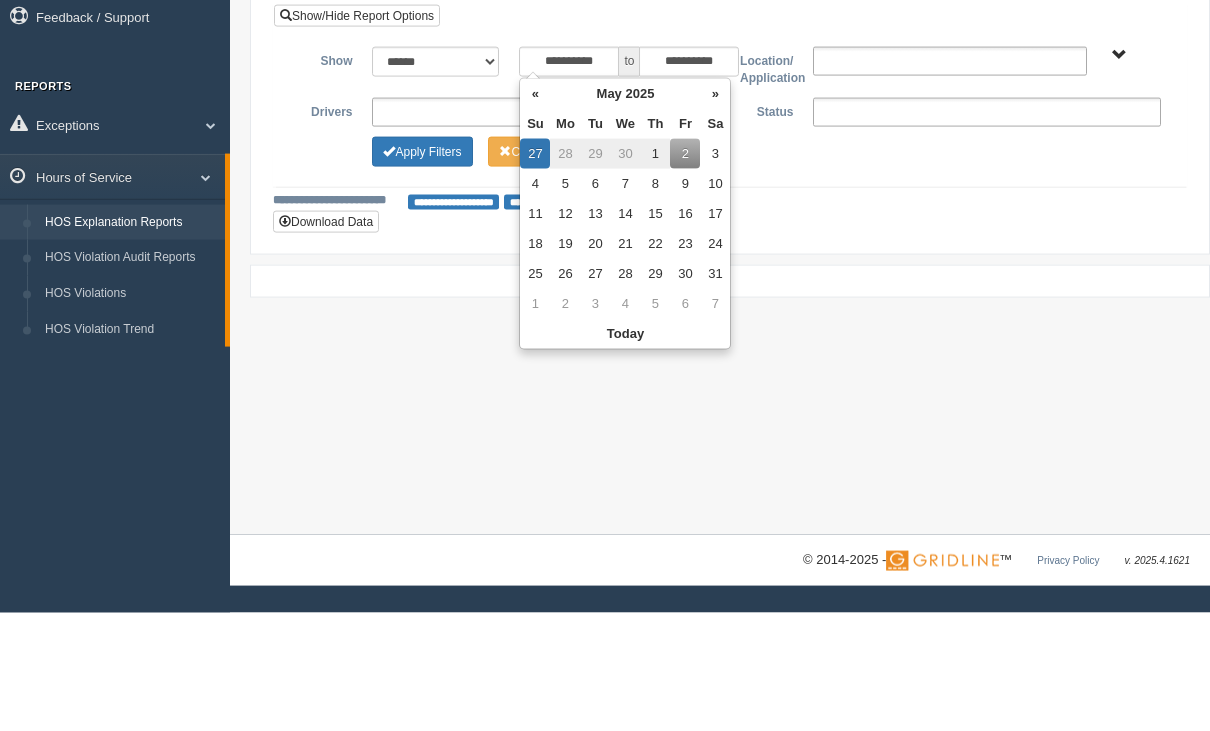 click on "16" at bounding box center [685, 272] 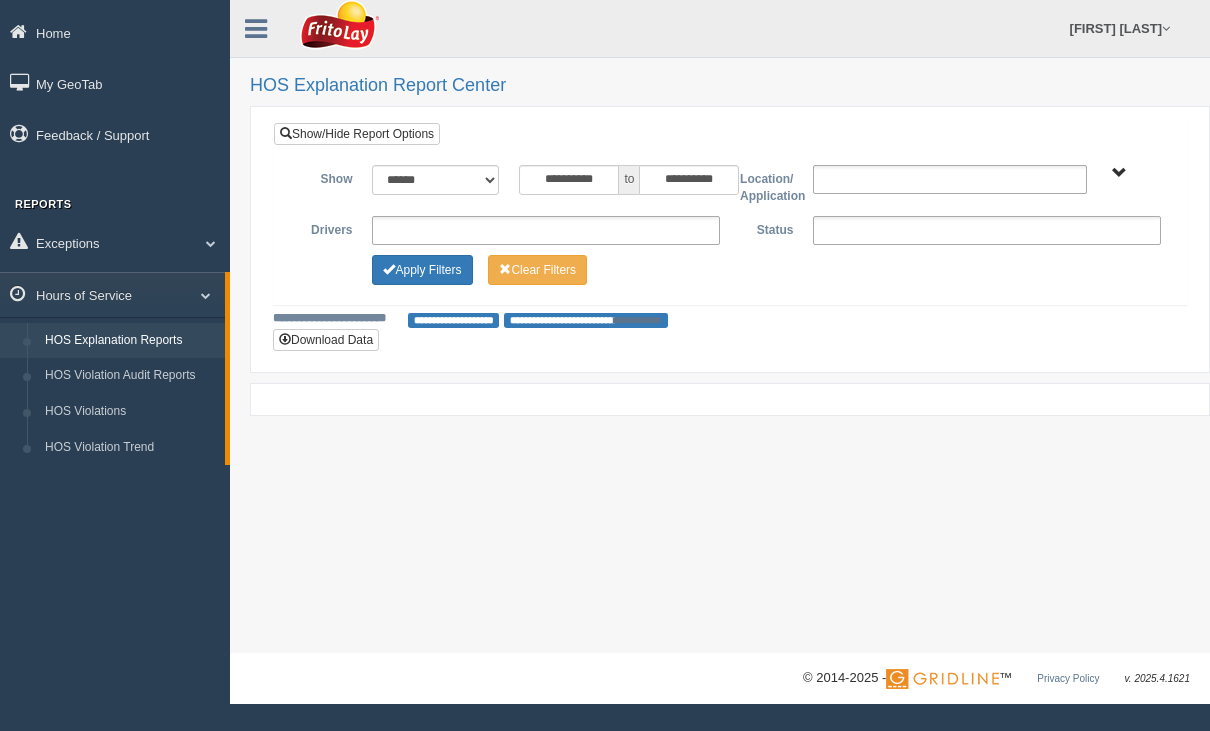 click on "**********" at bounding box center [730, 227] 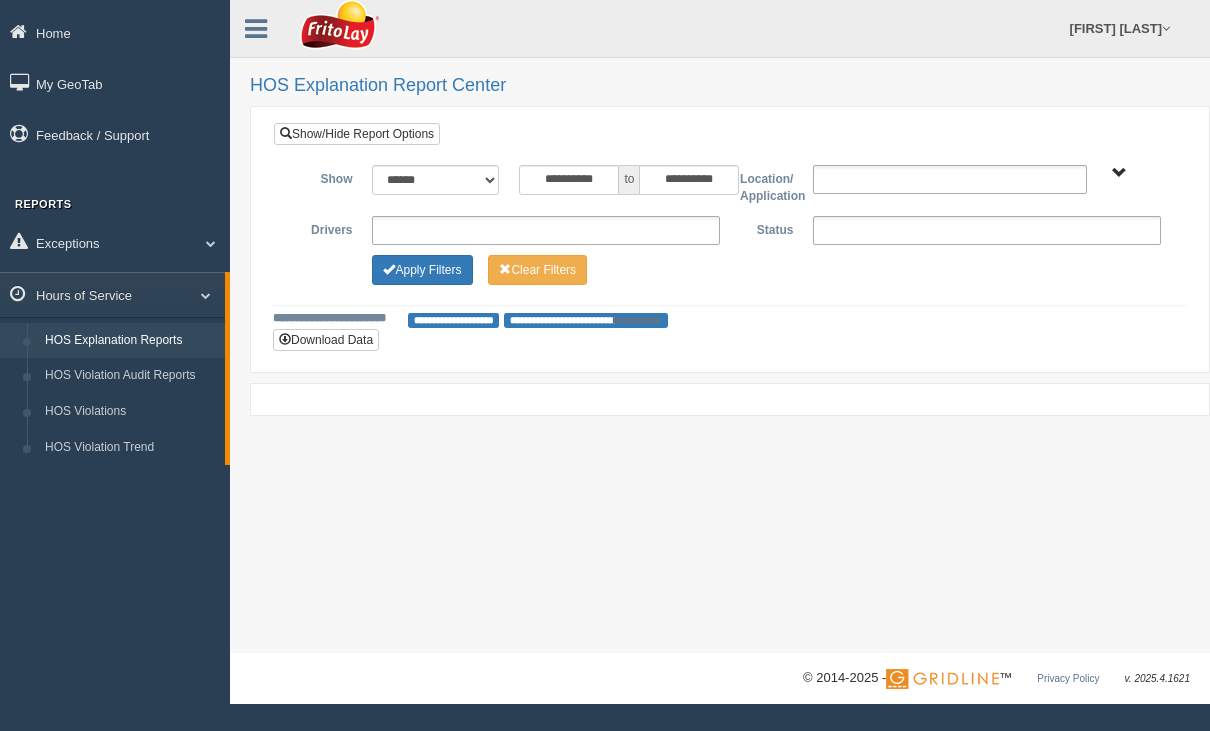 click on "Apply Filters" at bounding box center (422, 270) 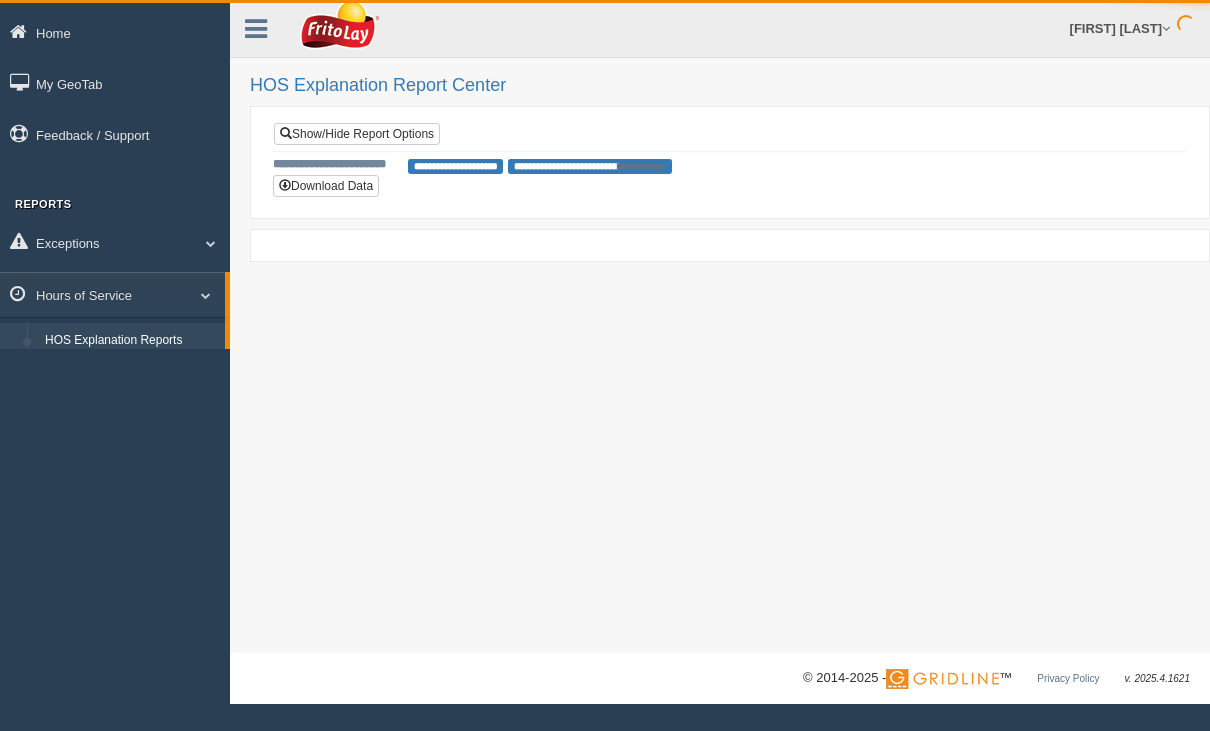 scroll, scrollTop: 0, scrollLeft: 0, axis: both 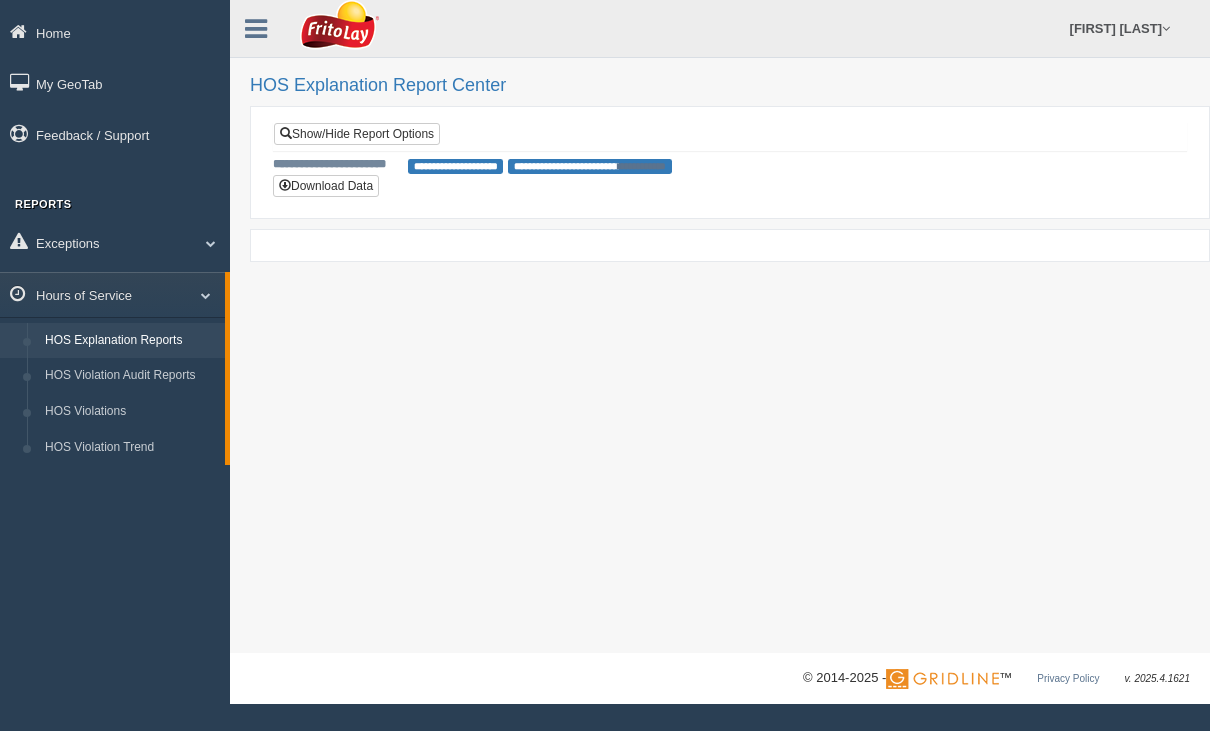 click on "Show/Hide Report Options" at bounding box center [357, 134] 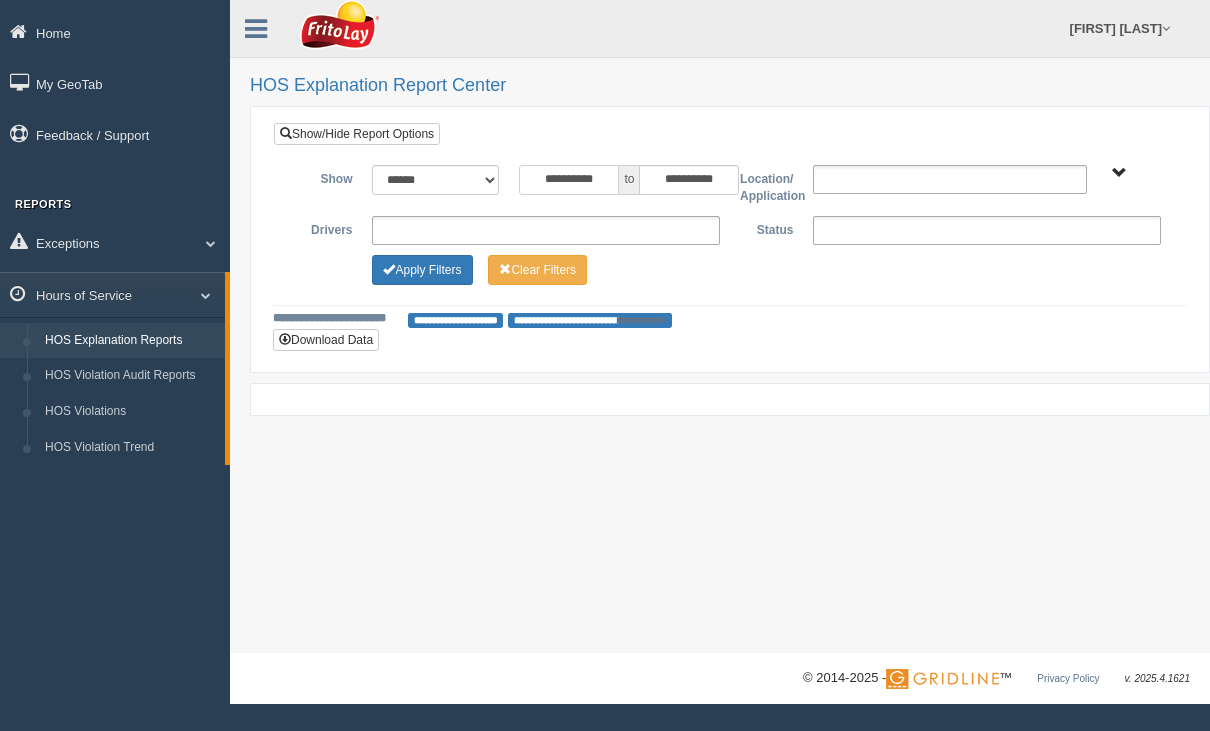 click on "**********" at bounding box center [569, 180] 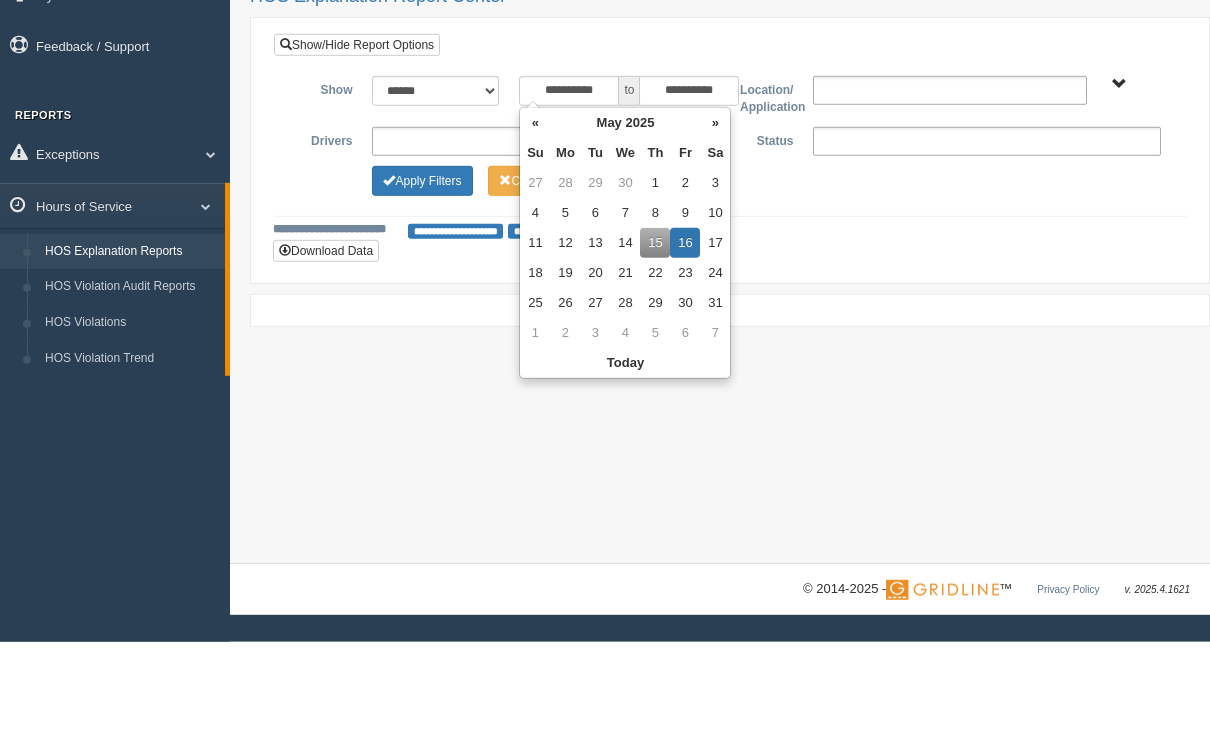 click on "15" at bounding box center (655, 332) 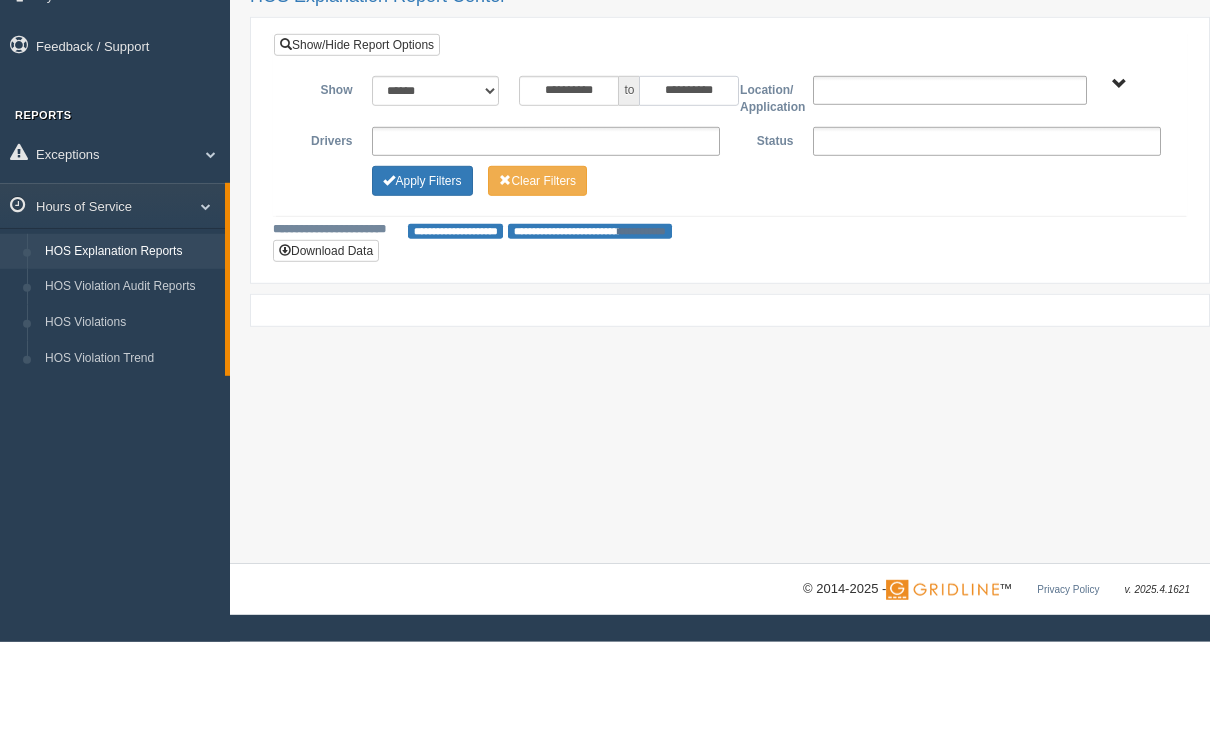 click on "**********" at bounding box center [689, 180] 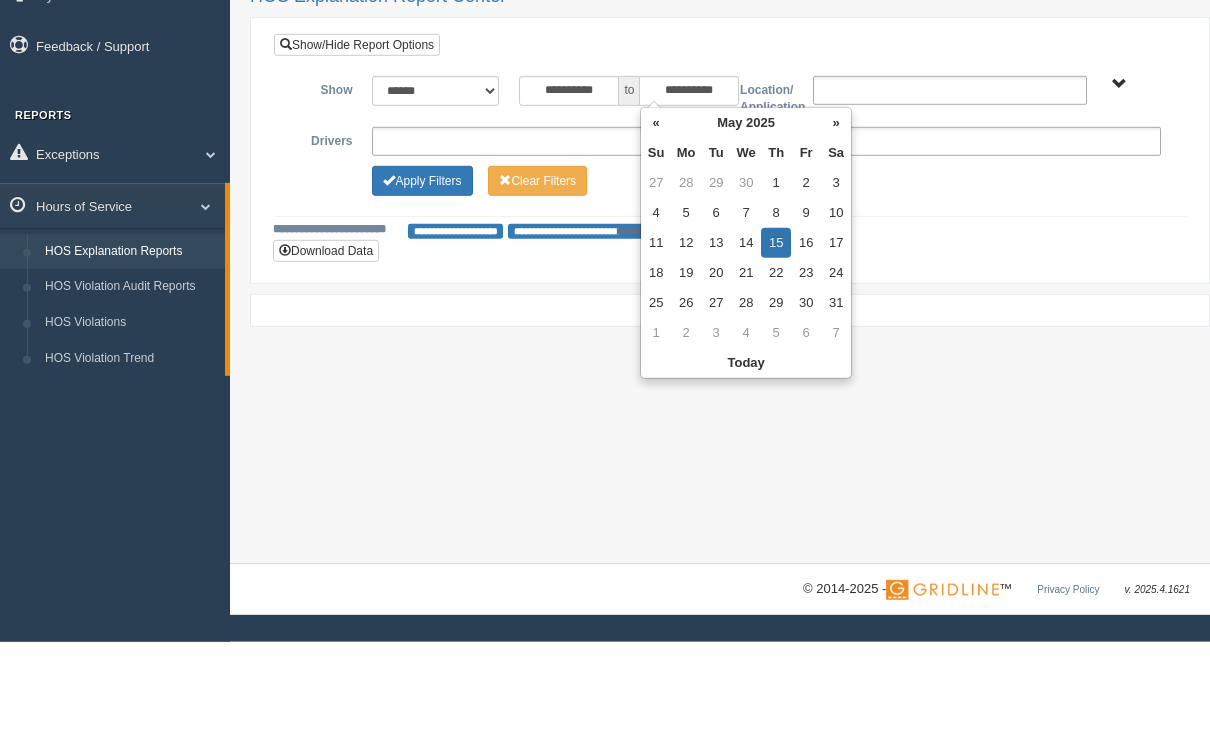 click on "16" at bounding box center [806, 272] 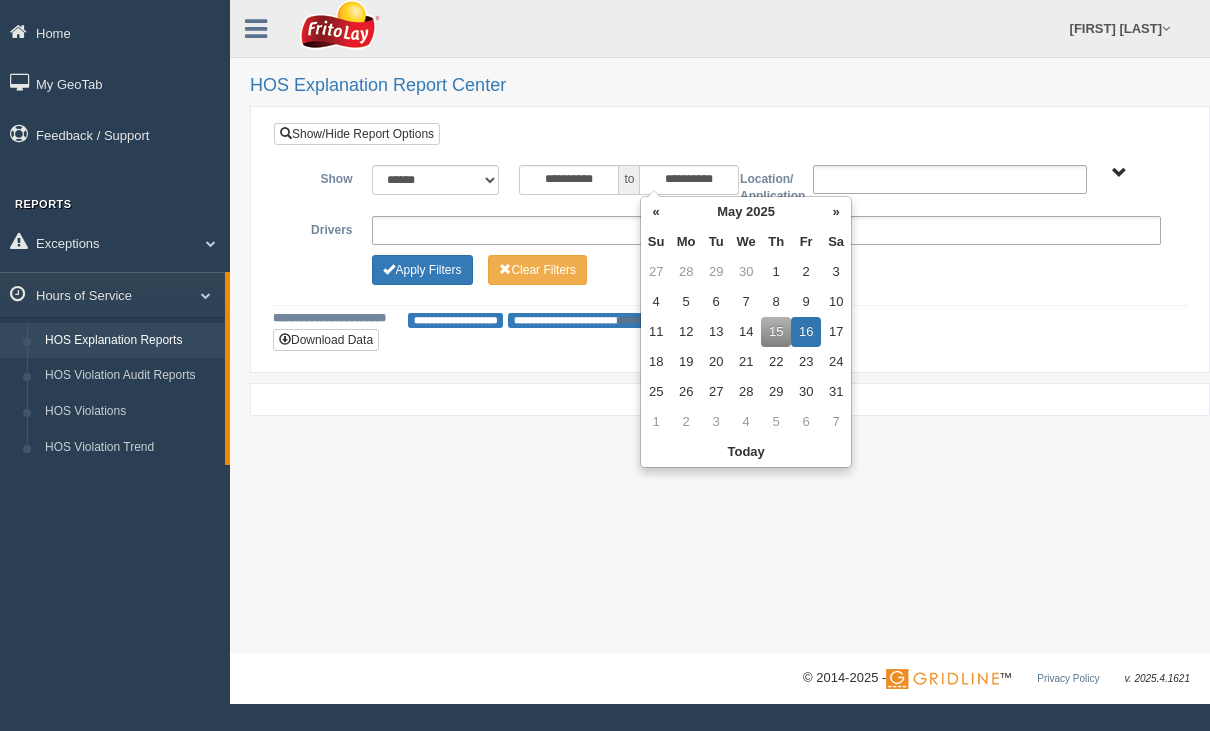 click on "**********" at bounding box center (730, 213) 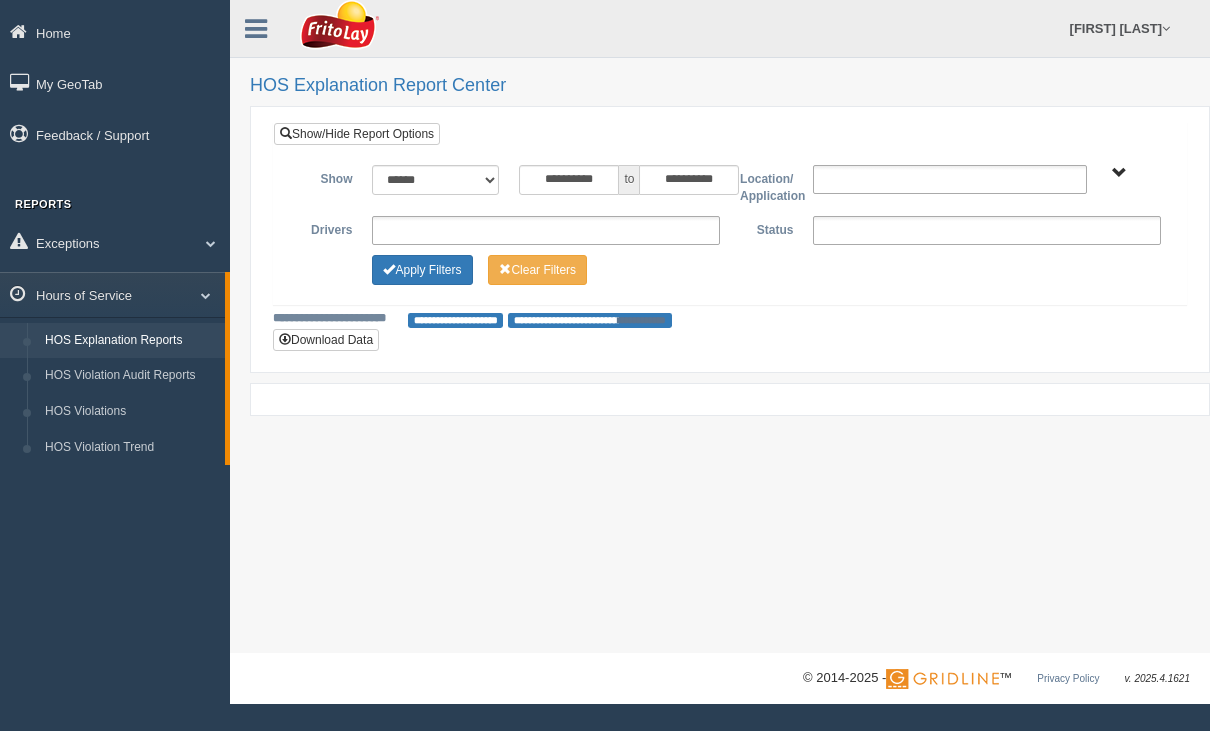 click on "Apply Filters" at bounding box center (422, 270) 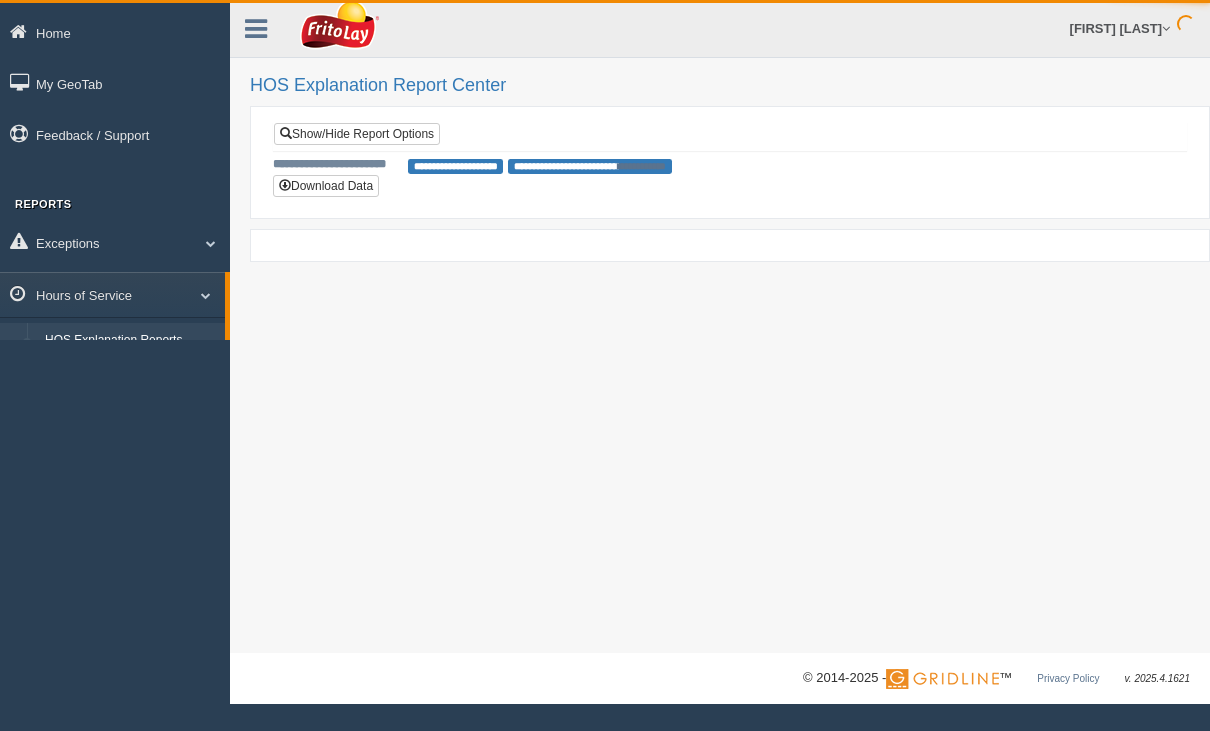 scroll, scrollTop: 0, scrollLeft: 0, axis: both 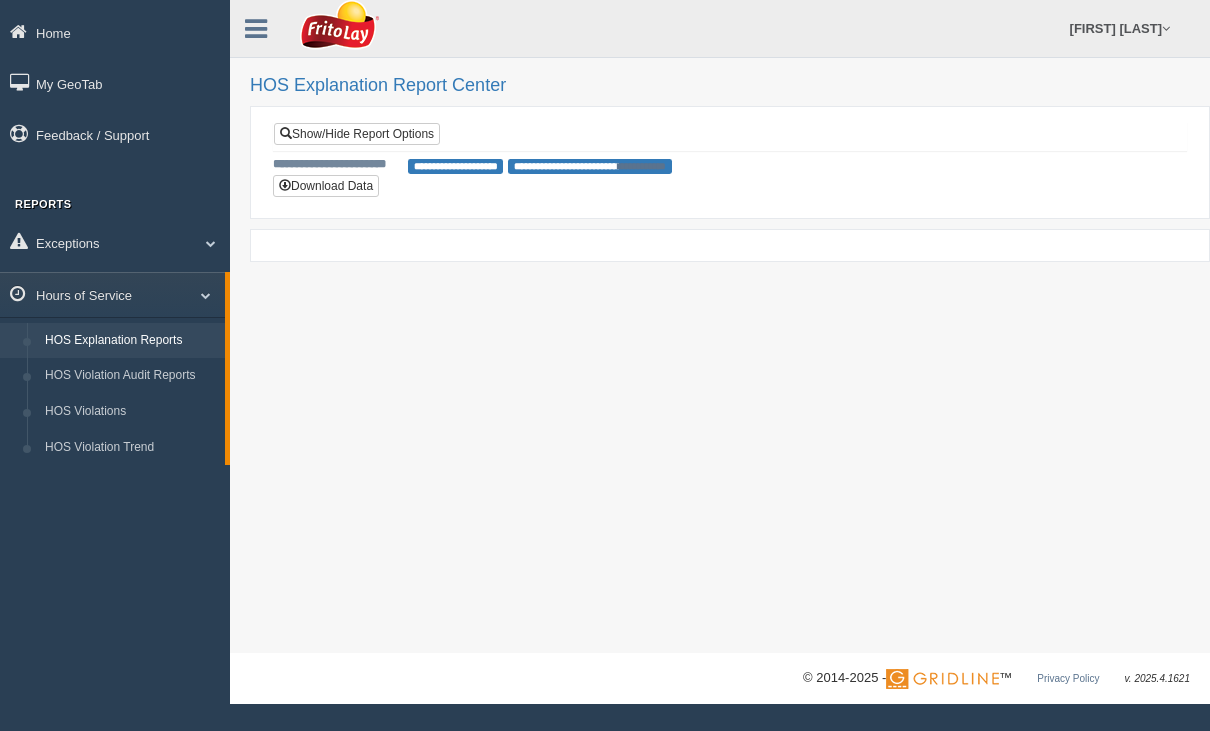 click on "Show/Hide Report Options" at bounding box center [357, 134] 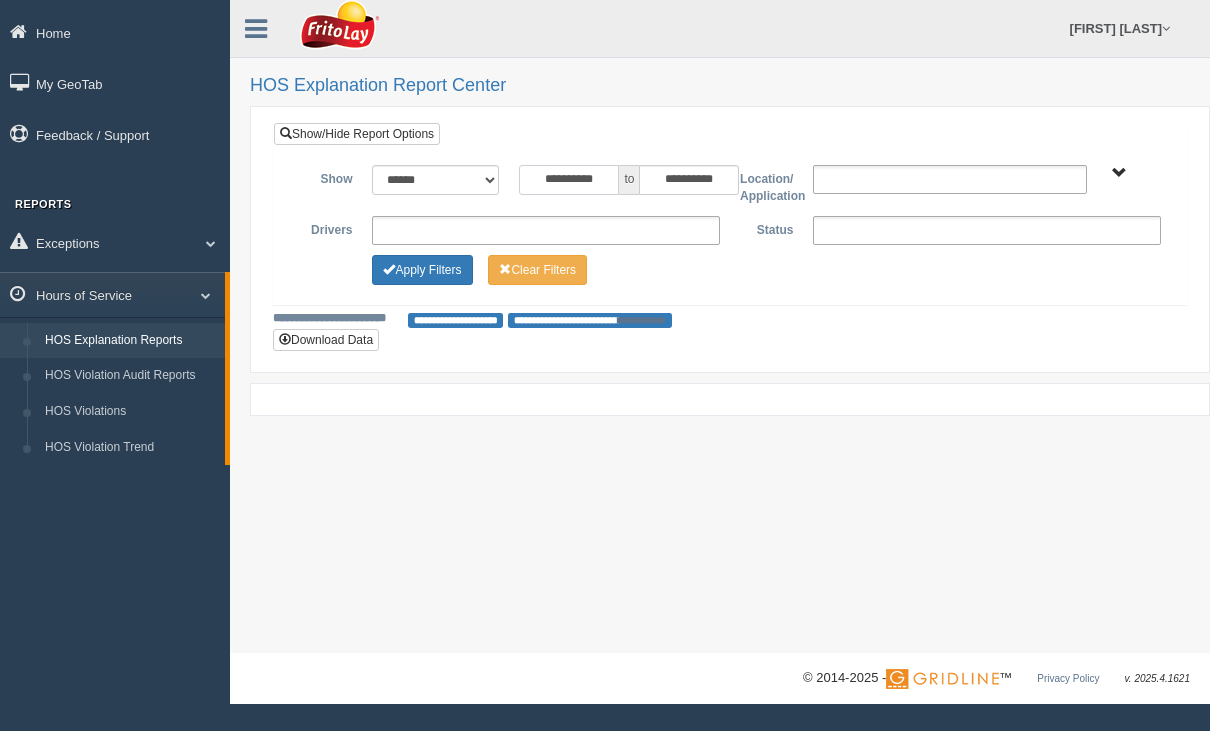 click on "**********" at bounding box center (569, 180) 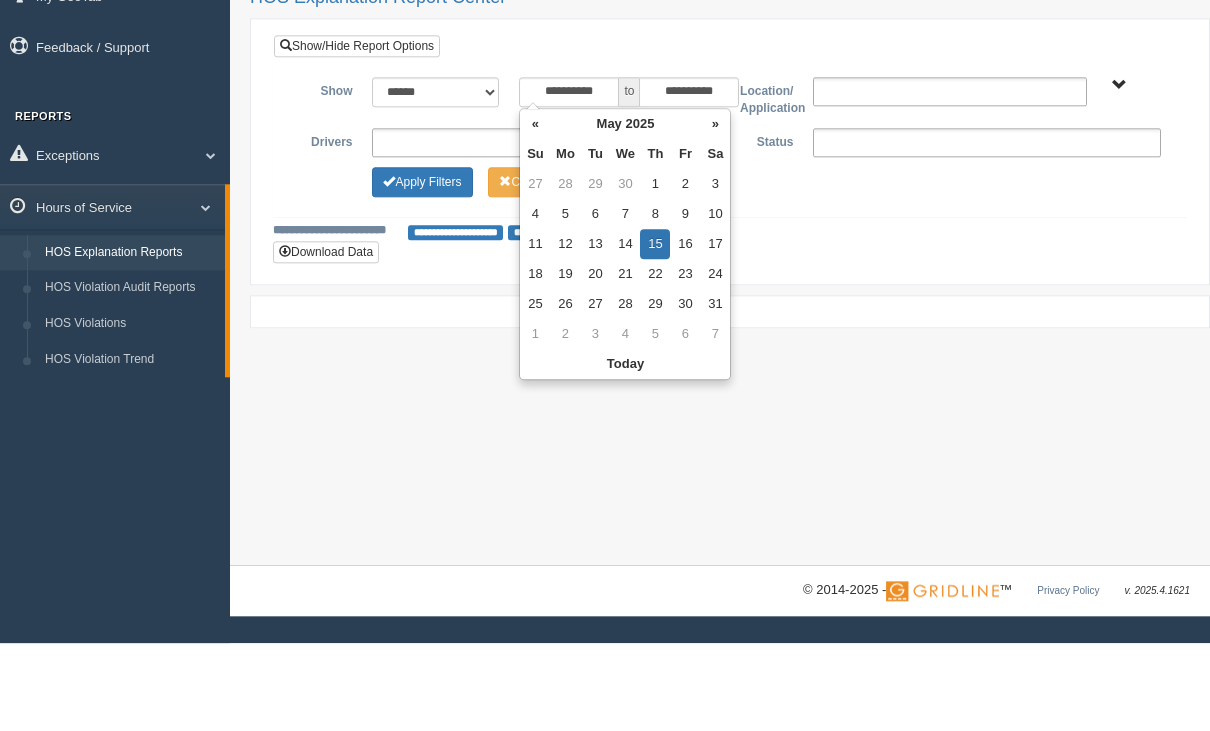 click on "16" at bounding box center [685, 272] 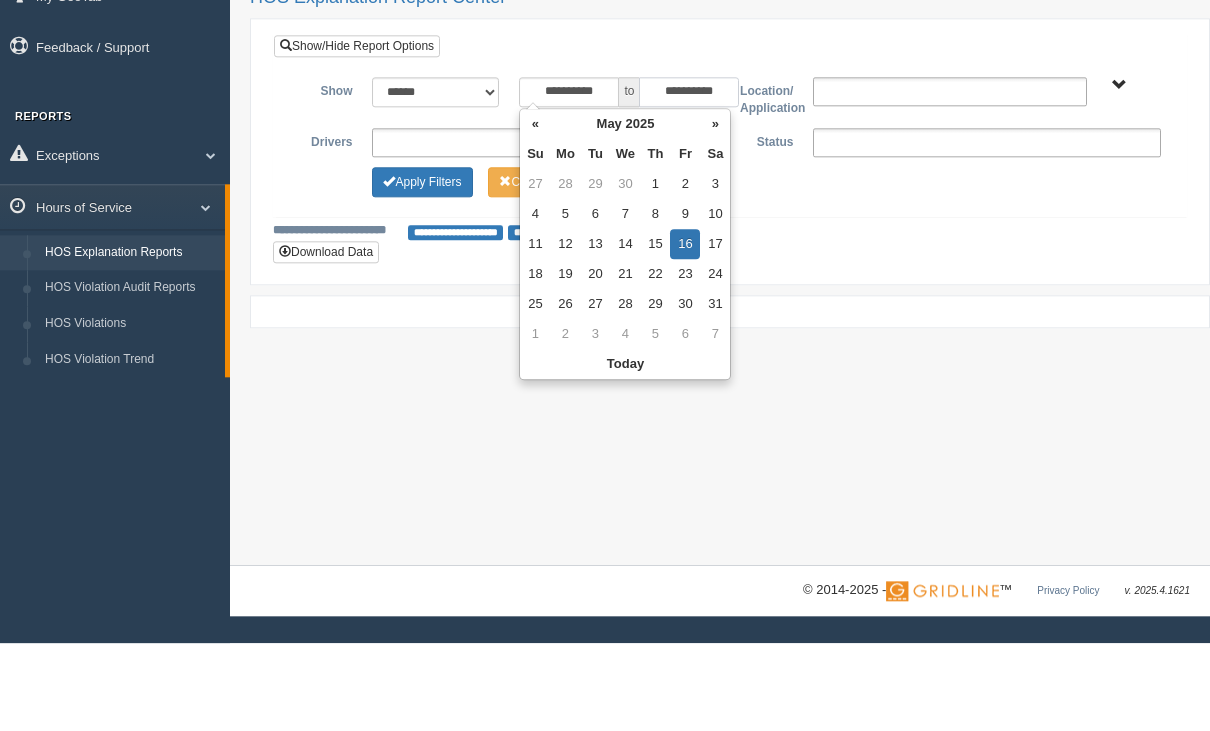 click on "**********" at bounding box center [689, 180] 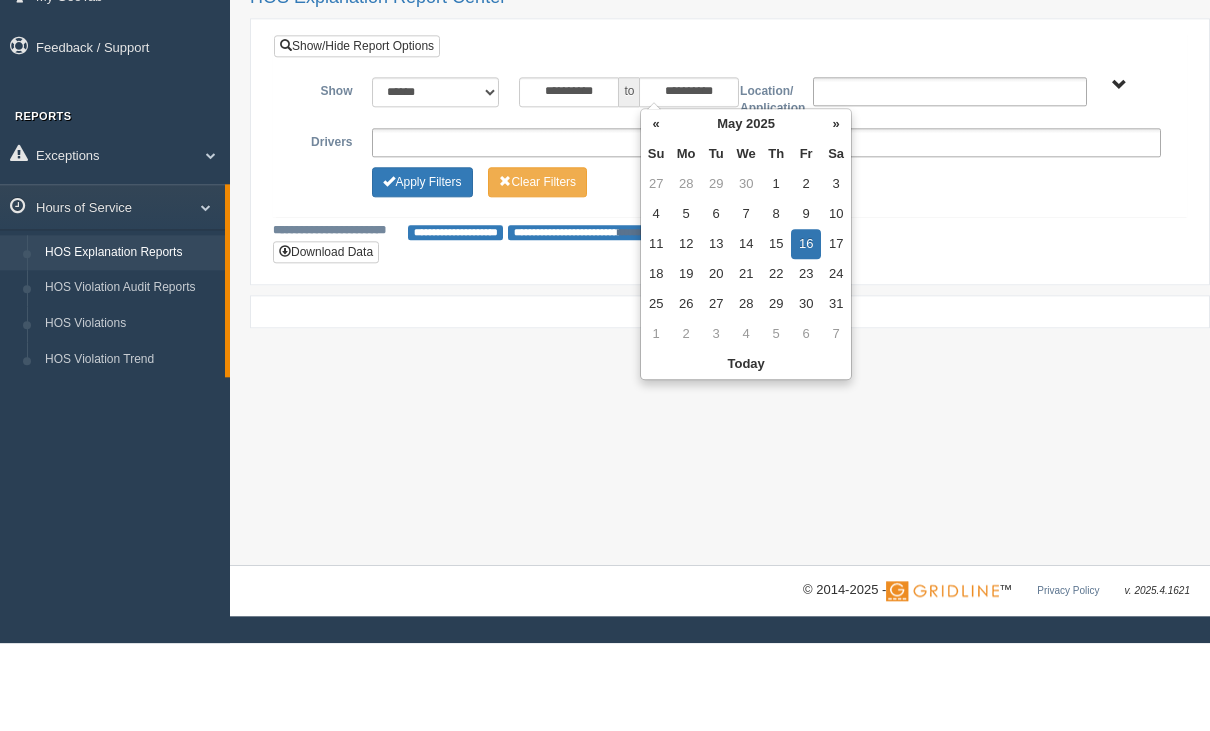click on "17" at bounding box center [836, 272] 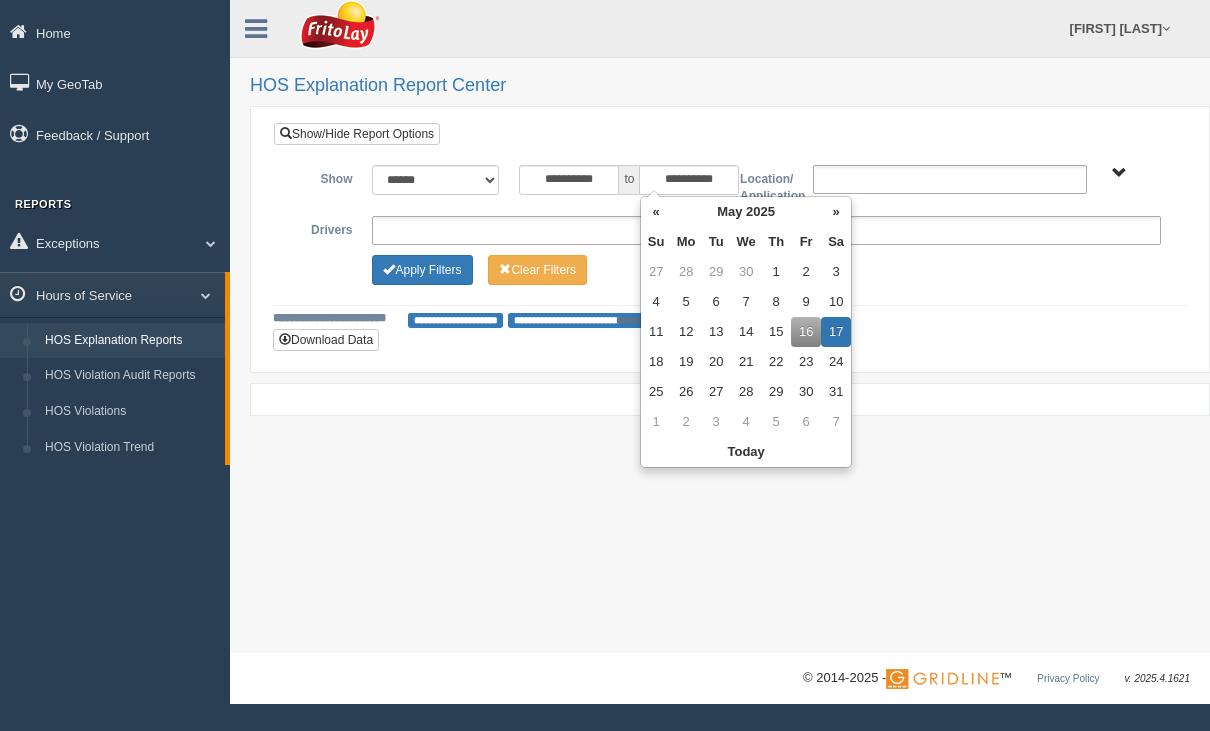 click on "**********" at bounding box center [730, 227] 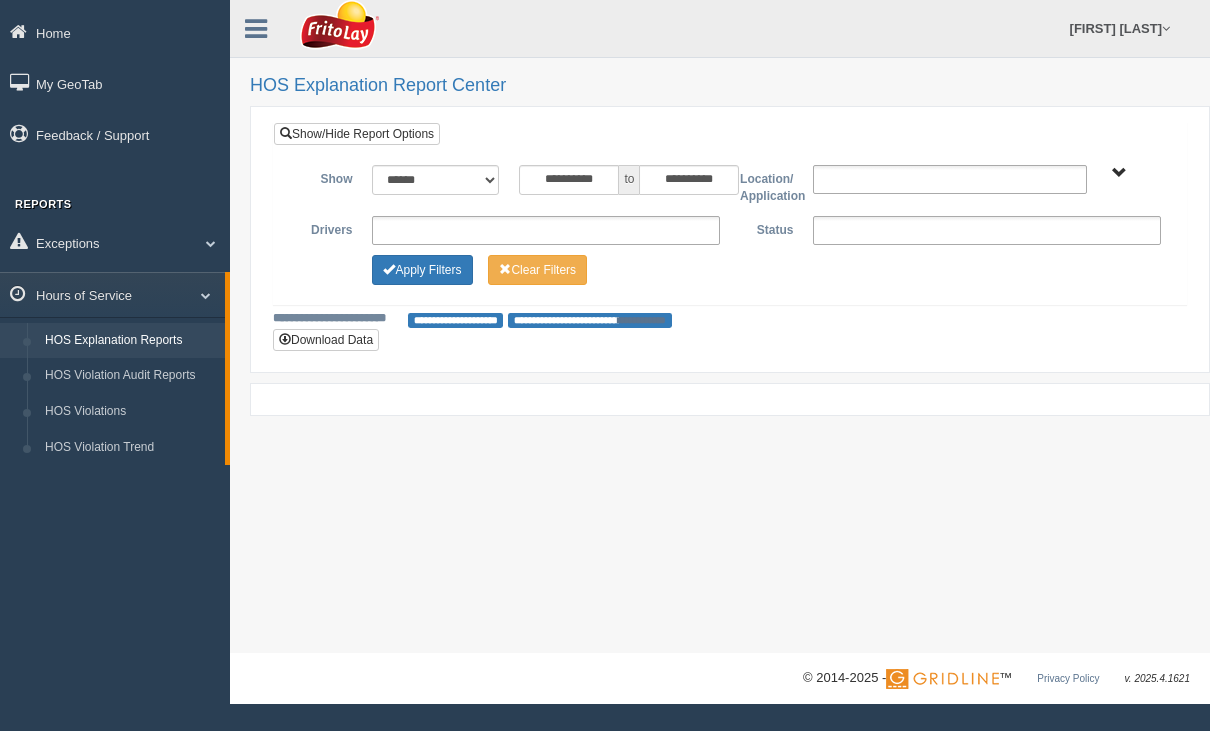 click on "Apply Filters" at bounding box center (422, 270) 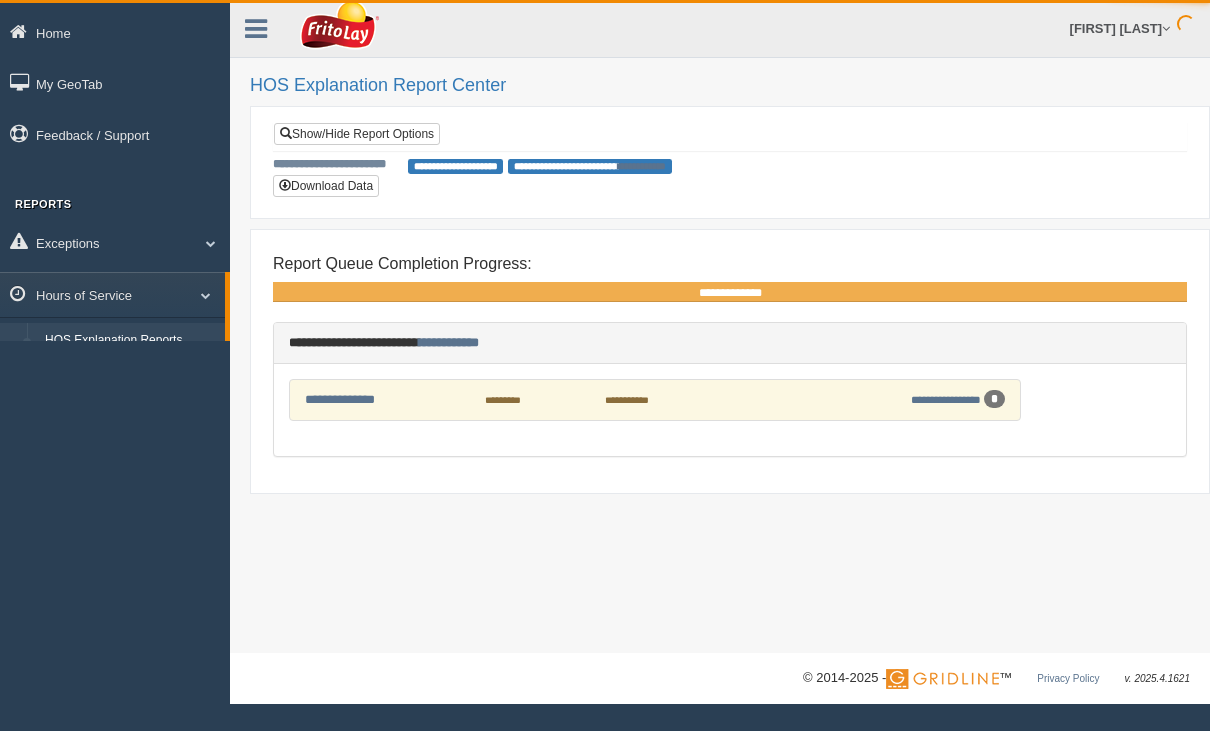 scroll, scrollTop: 0, scrollLeft: 0, axis: both 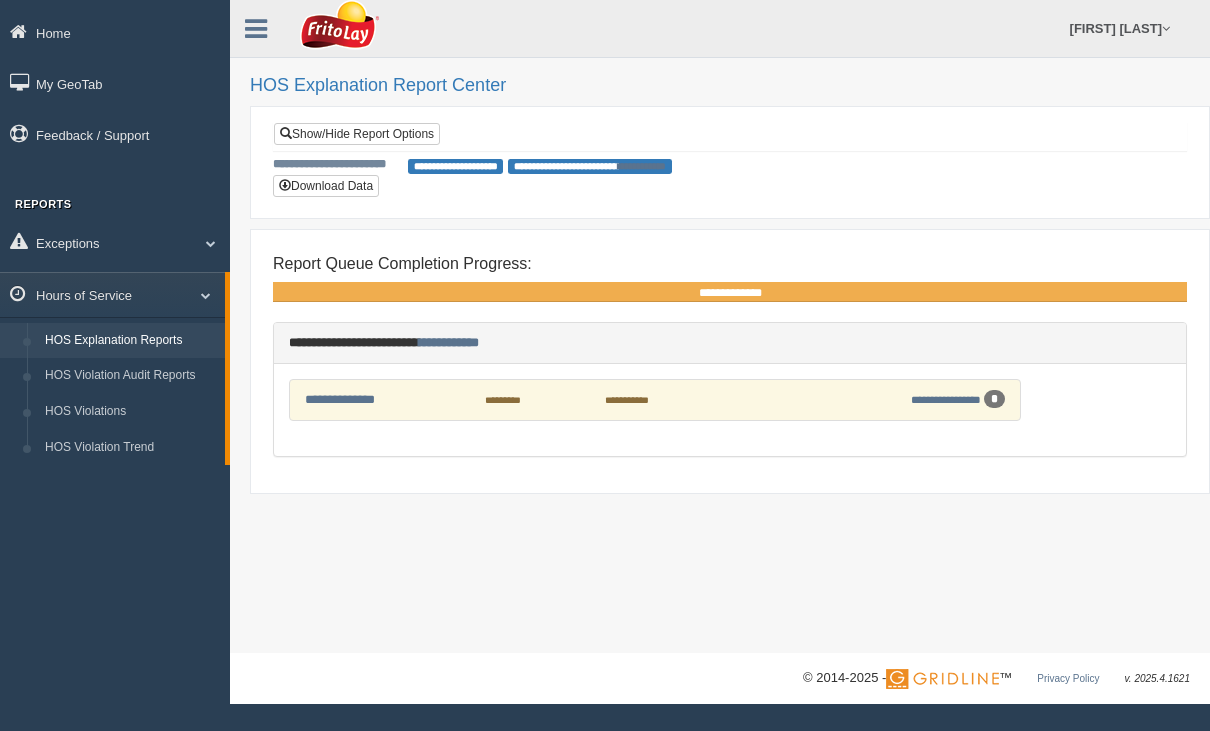 click on "Hours of Service" at bounding box center [112, 294] 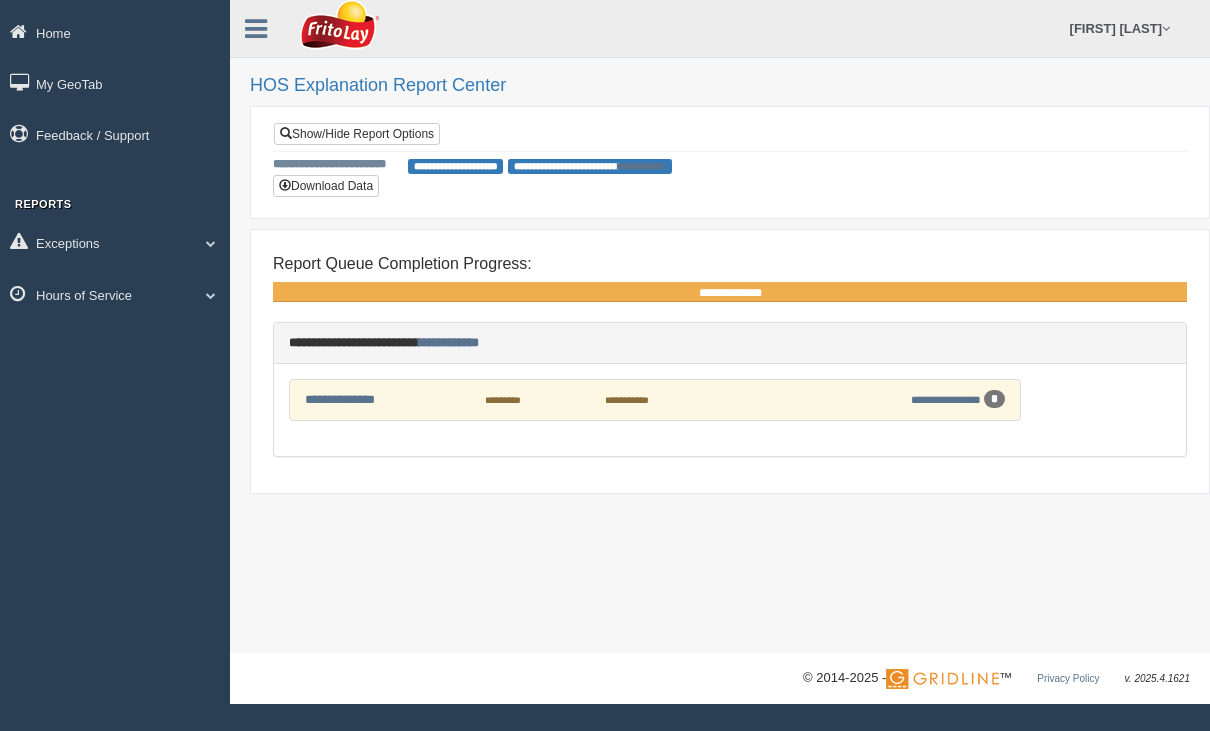 click on "*" at bounding box center [994, 399] 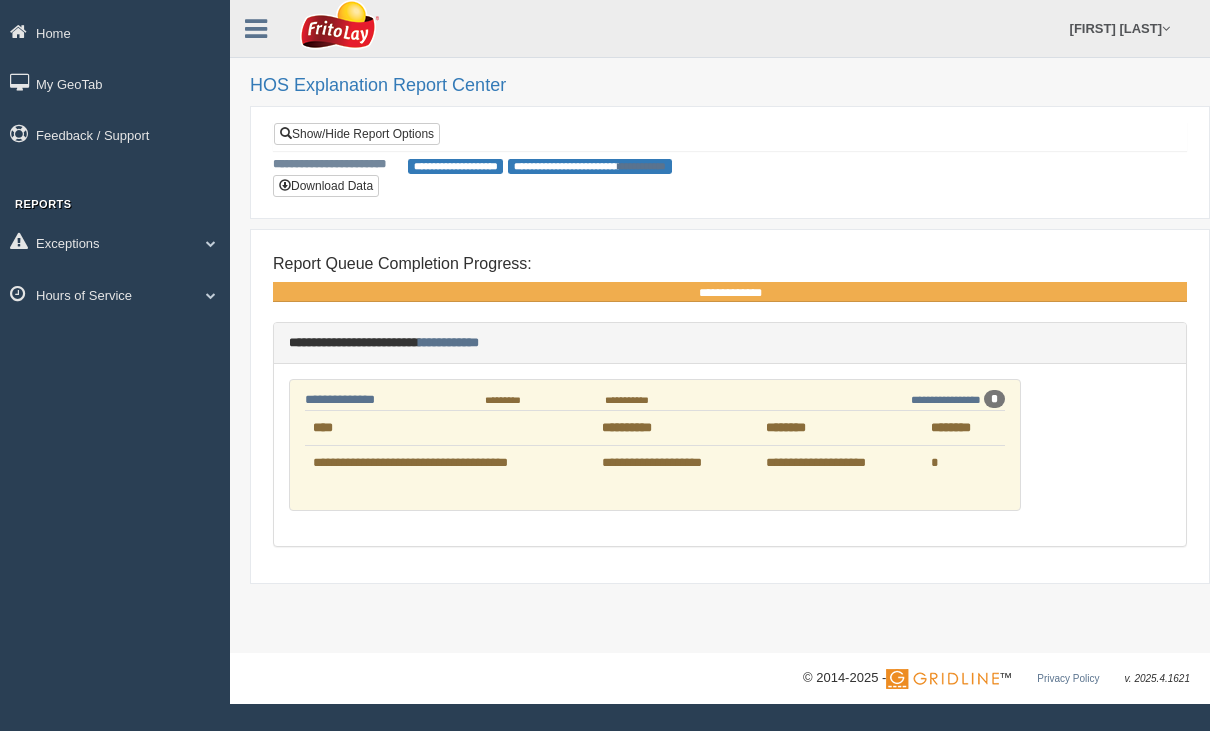 click on "**********" at bounding box center [676, 463] 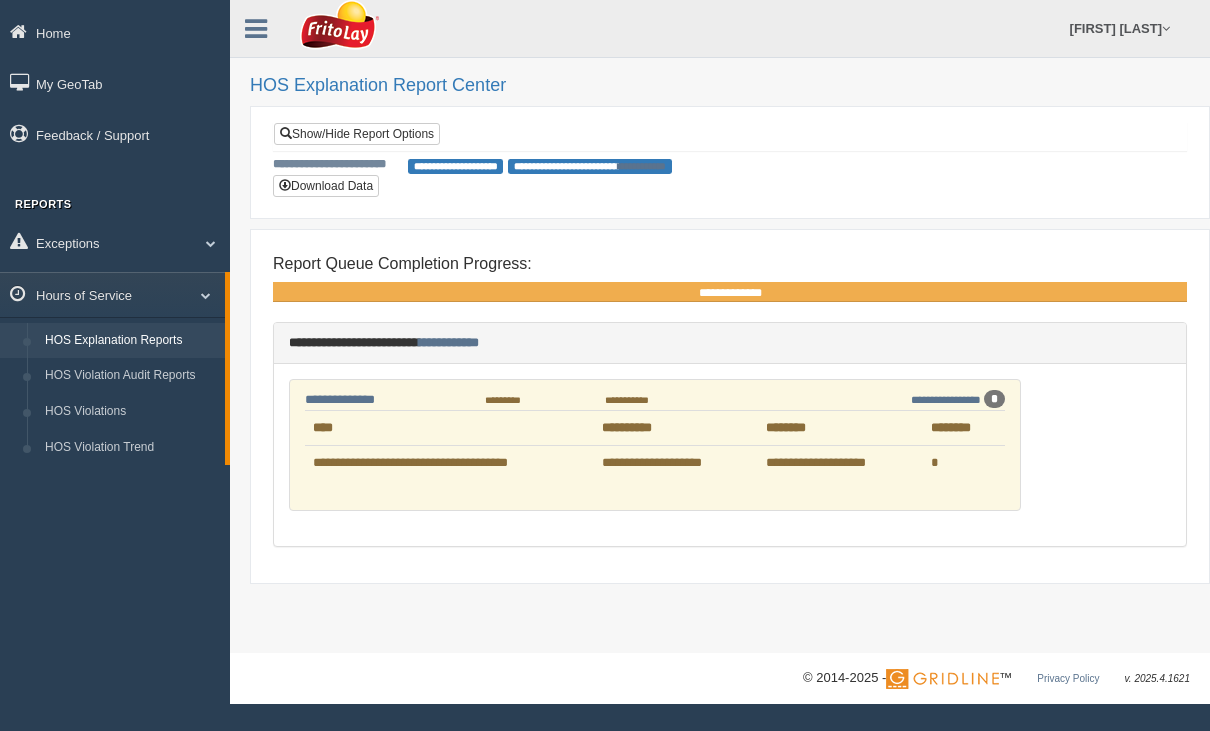 click on "HOS Explanation Report Center" at bounding box center [720, 86] 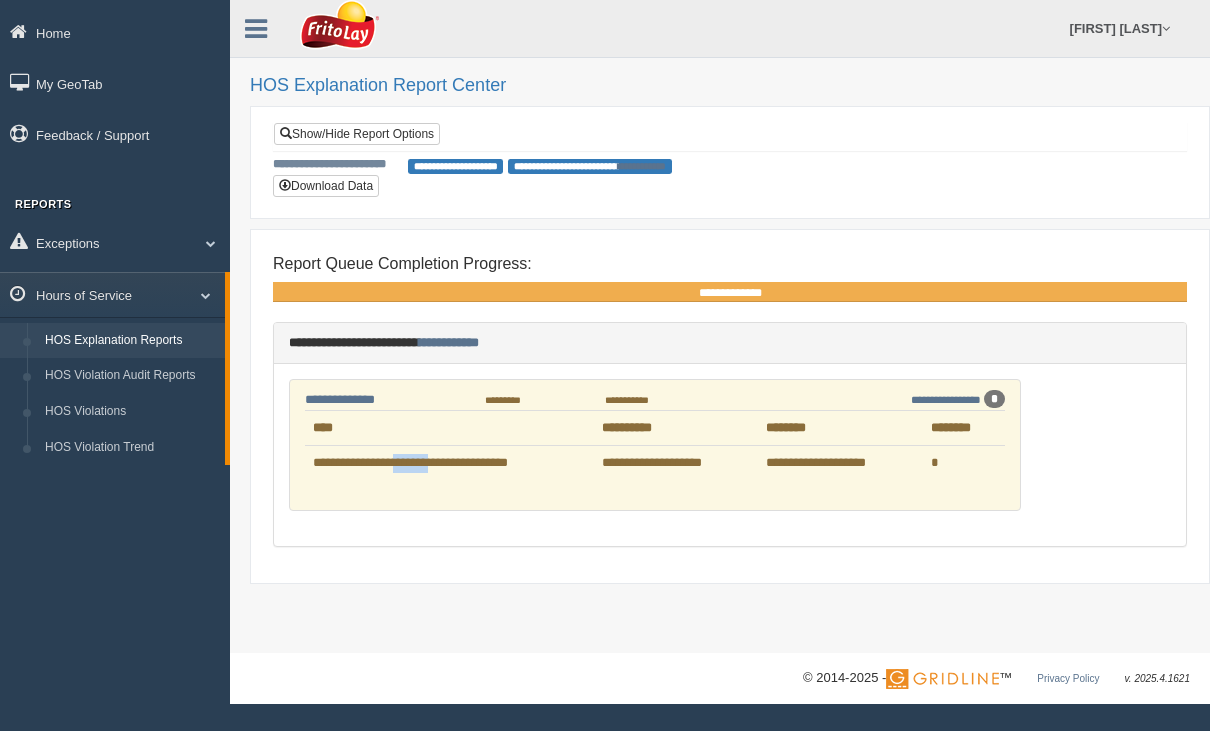 click on "**********" at bounding box center (655, 445) 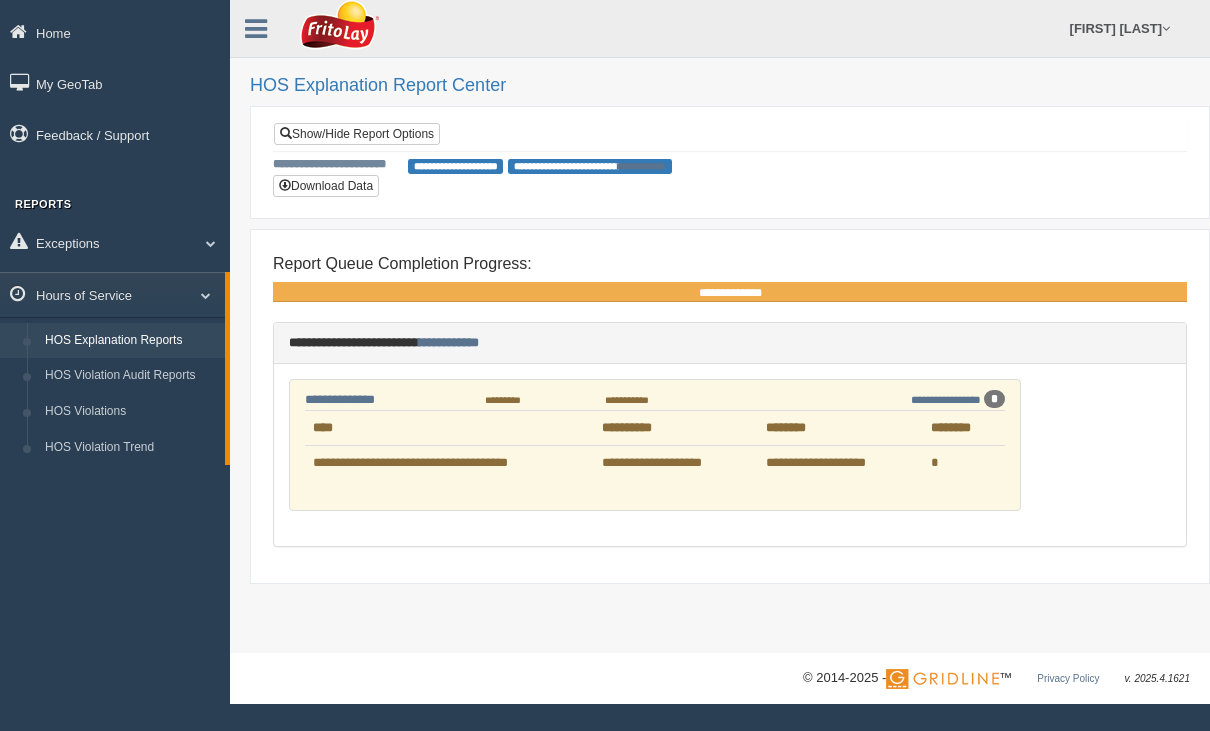 click on "**********" at bounding box center (340, 399) 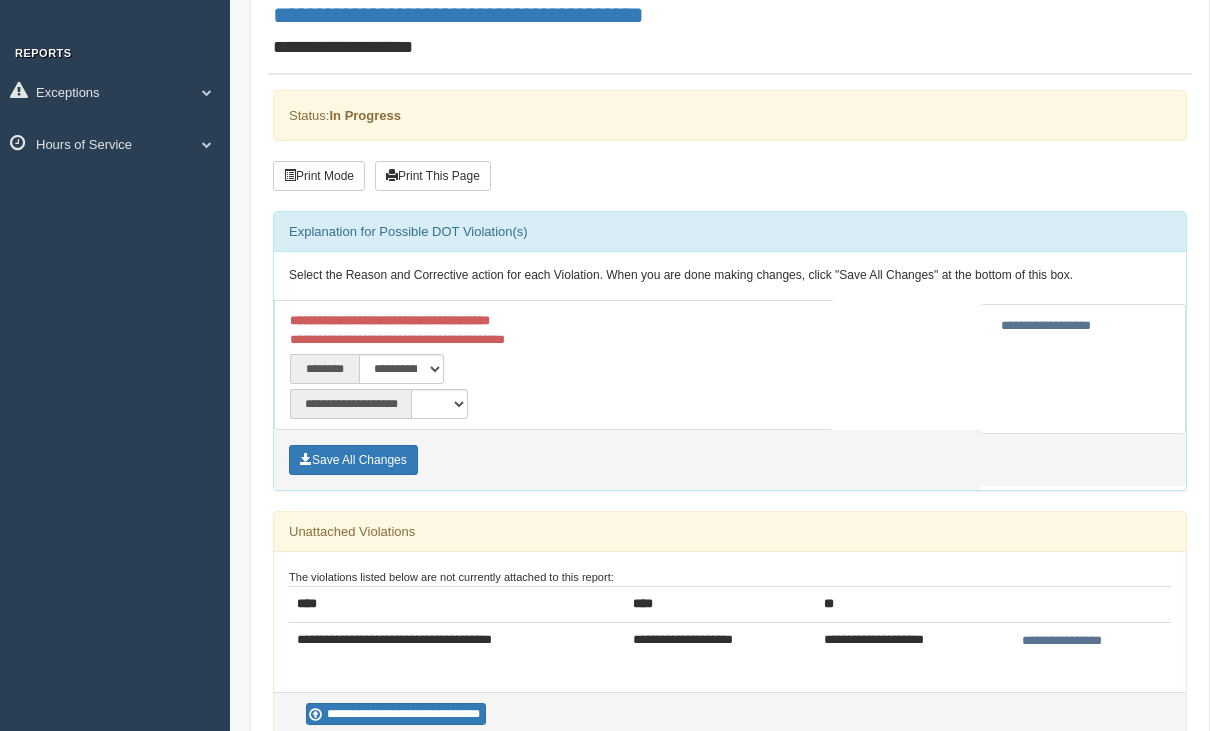 scroll, scrollTop: 151, scrollLeft: 0, axis: vertical 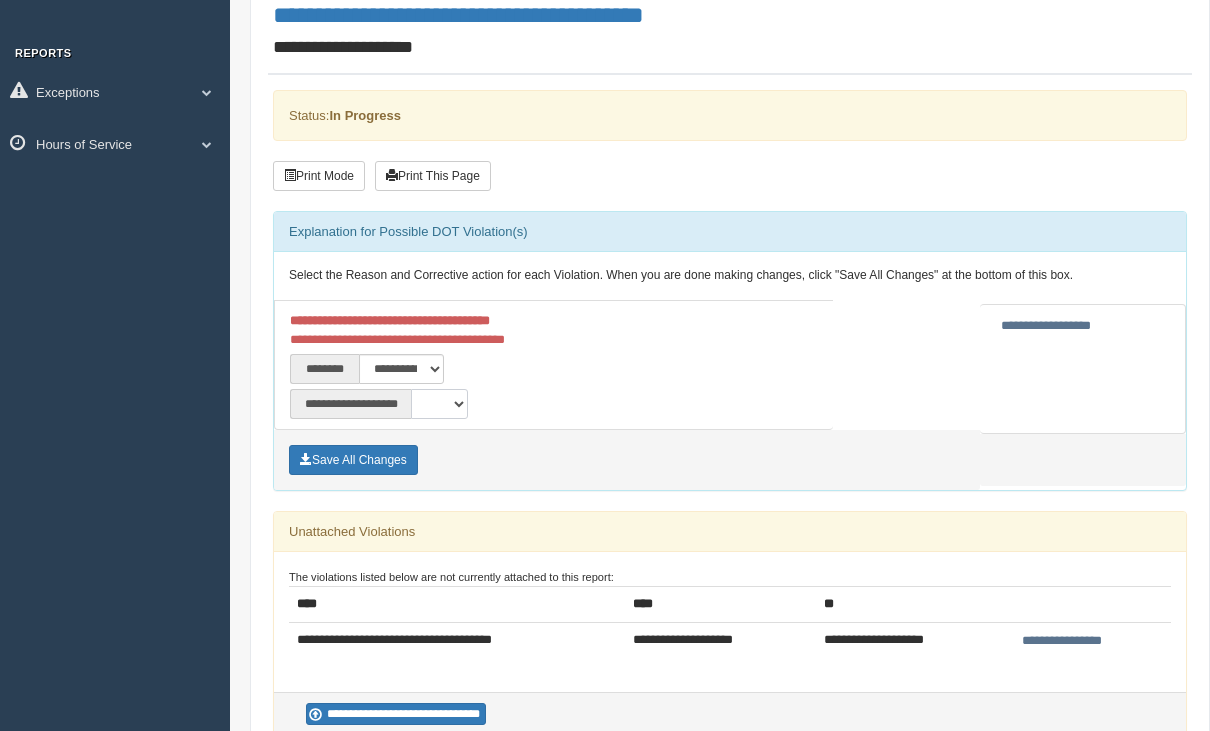 click on "**********" at bounding box center [439, 404] 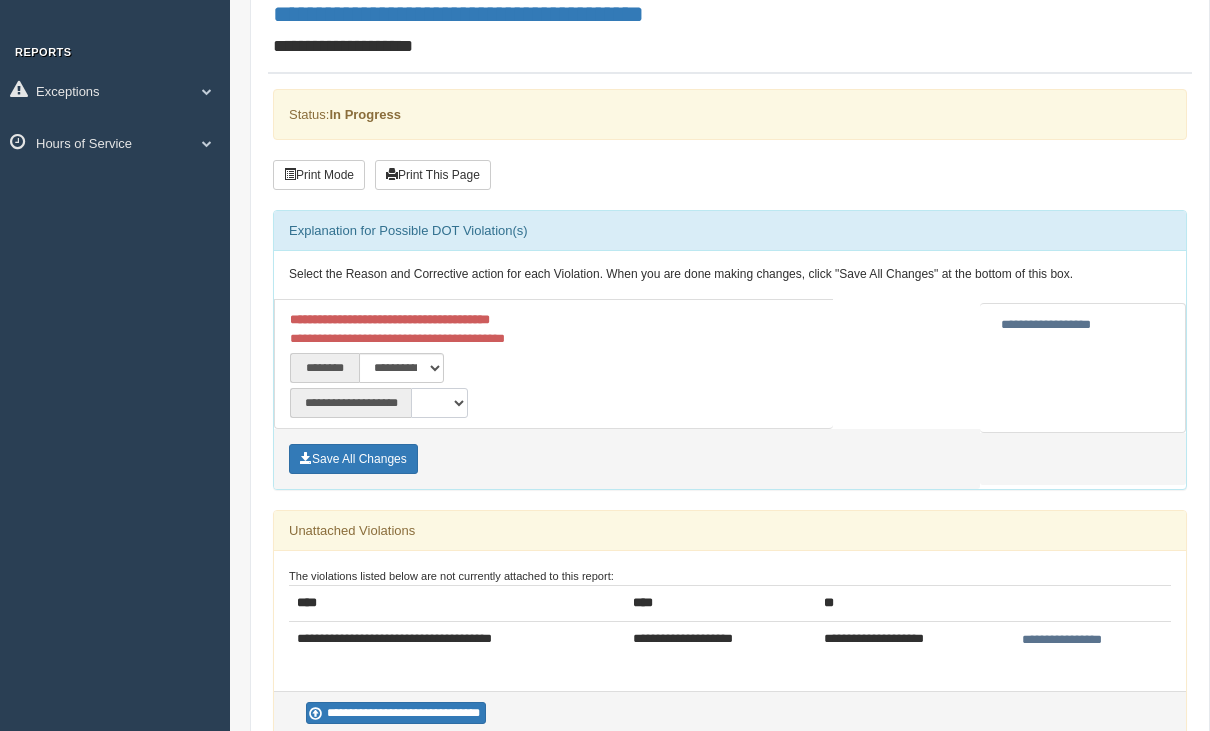 select on "**" 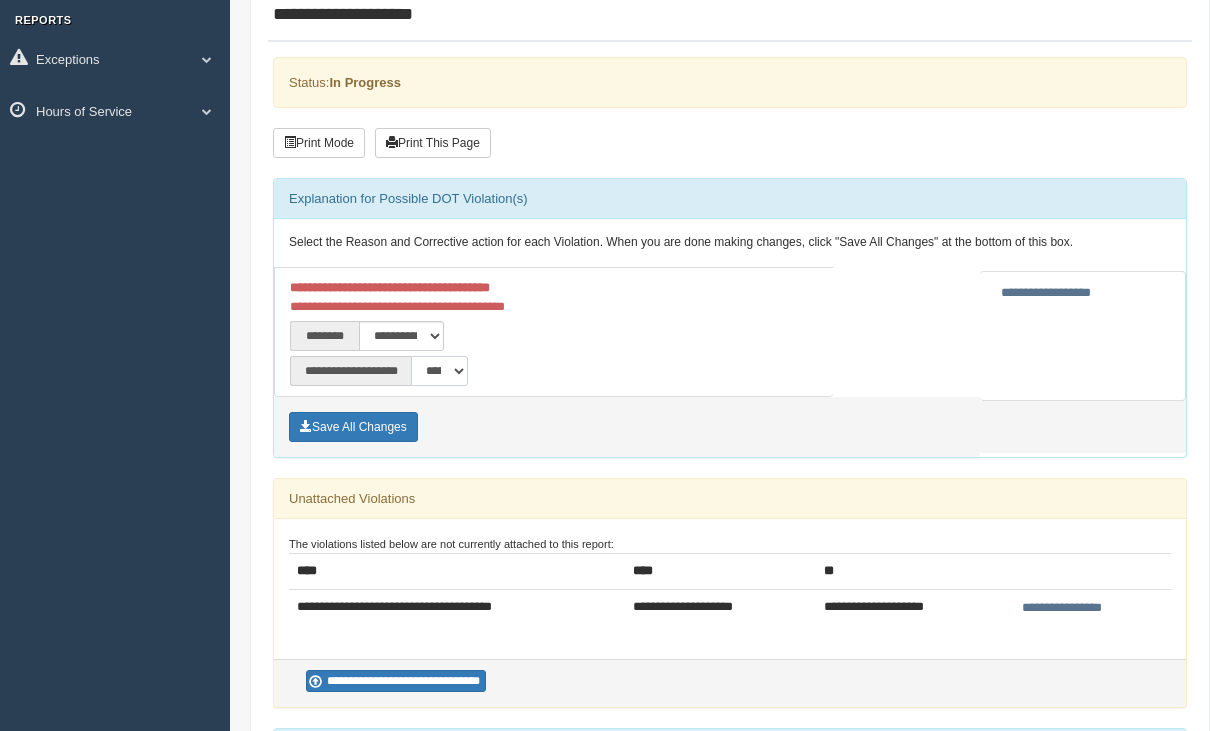 scroll, scrollTop: 221, scrollLeft: 0, axis: vertical 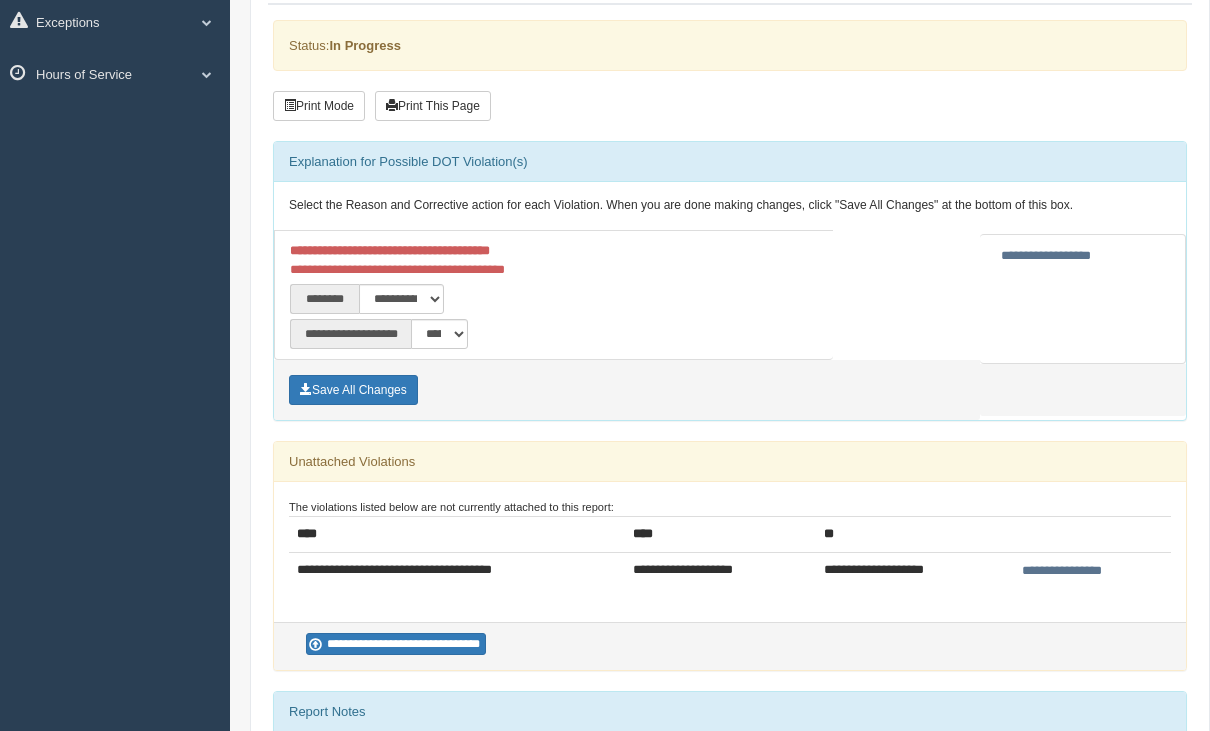 click on "Save All Changes" at bounding box center (353, 390) 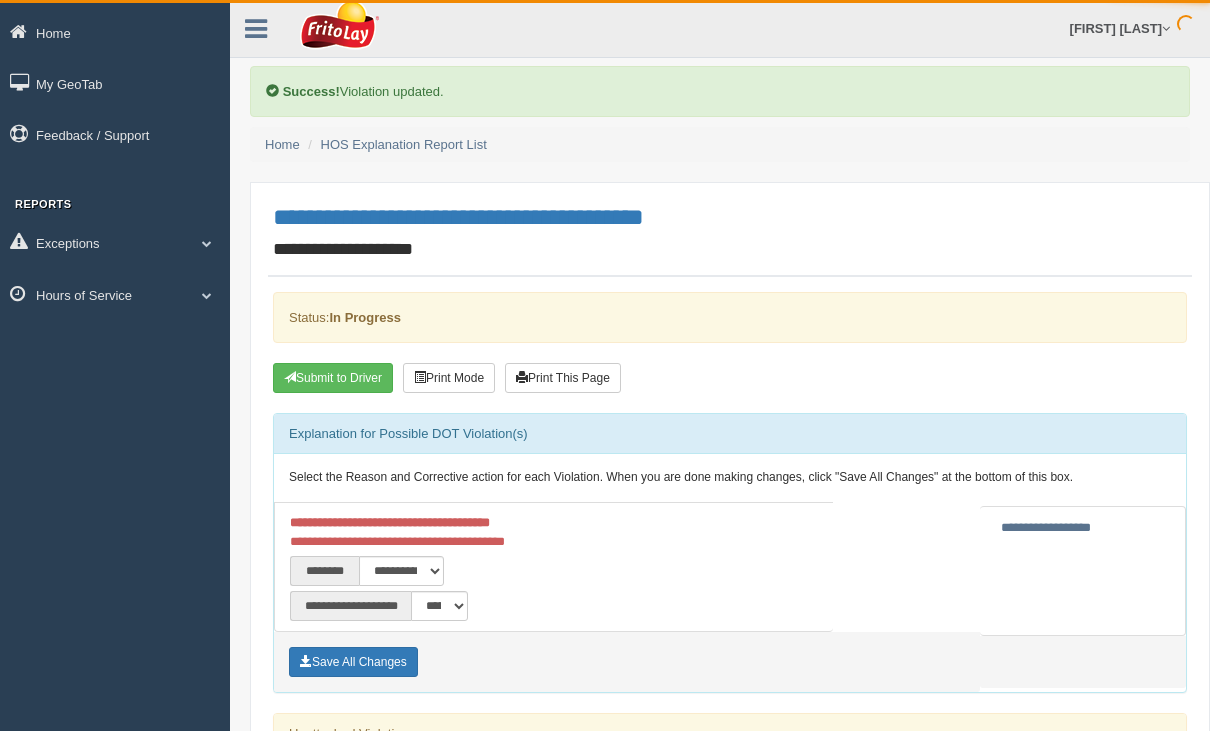 scroll, scrollTop: 3, scrollLeft: 0, axis: vertical 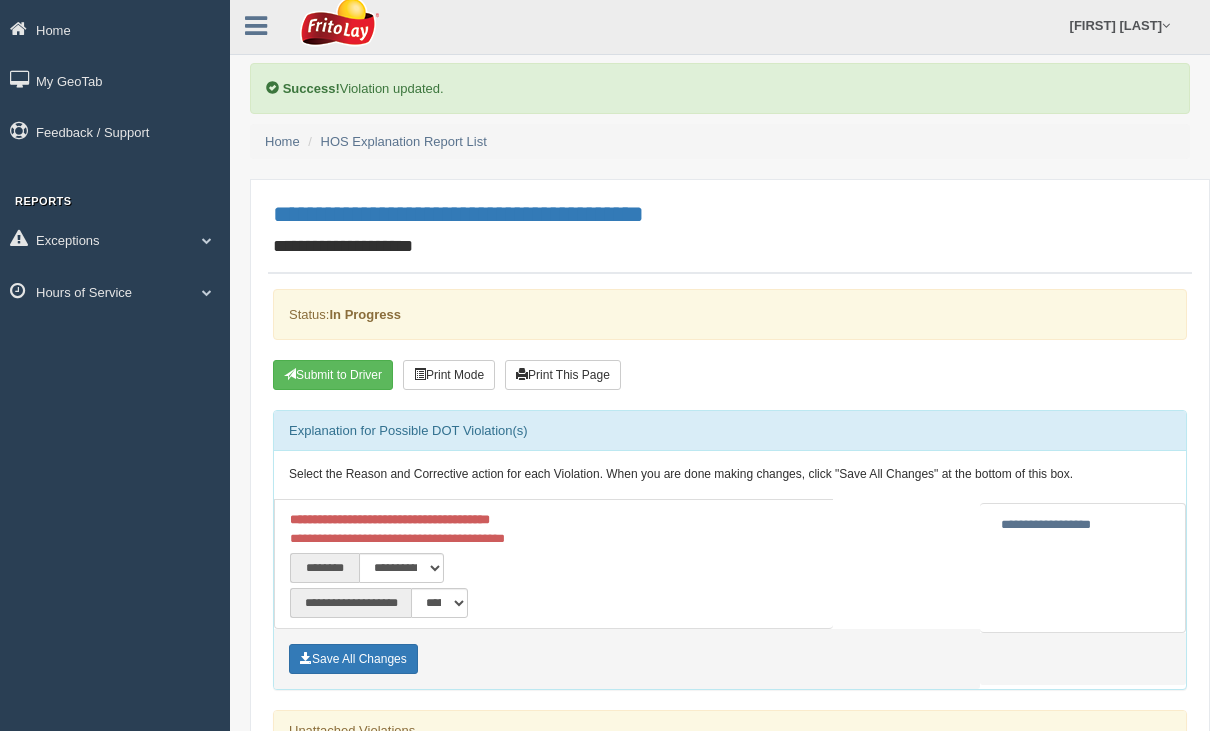 click at bounding box center (290, 374) 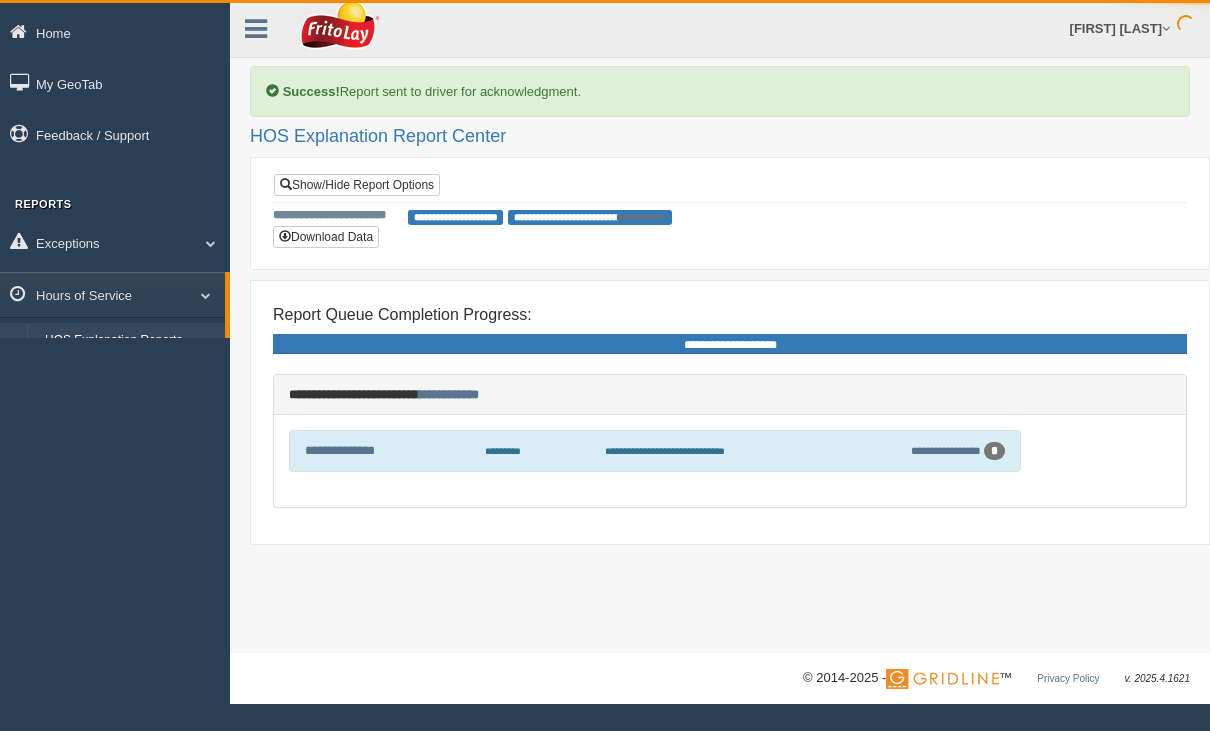 scroll, scrollTop: 0, scrollLeft: 0, axis: both 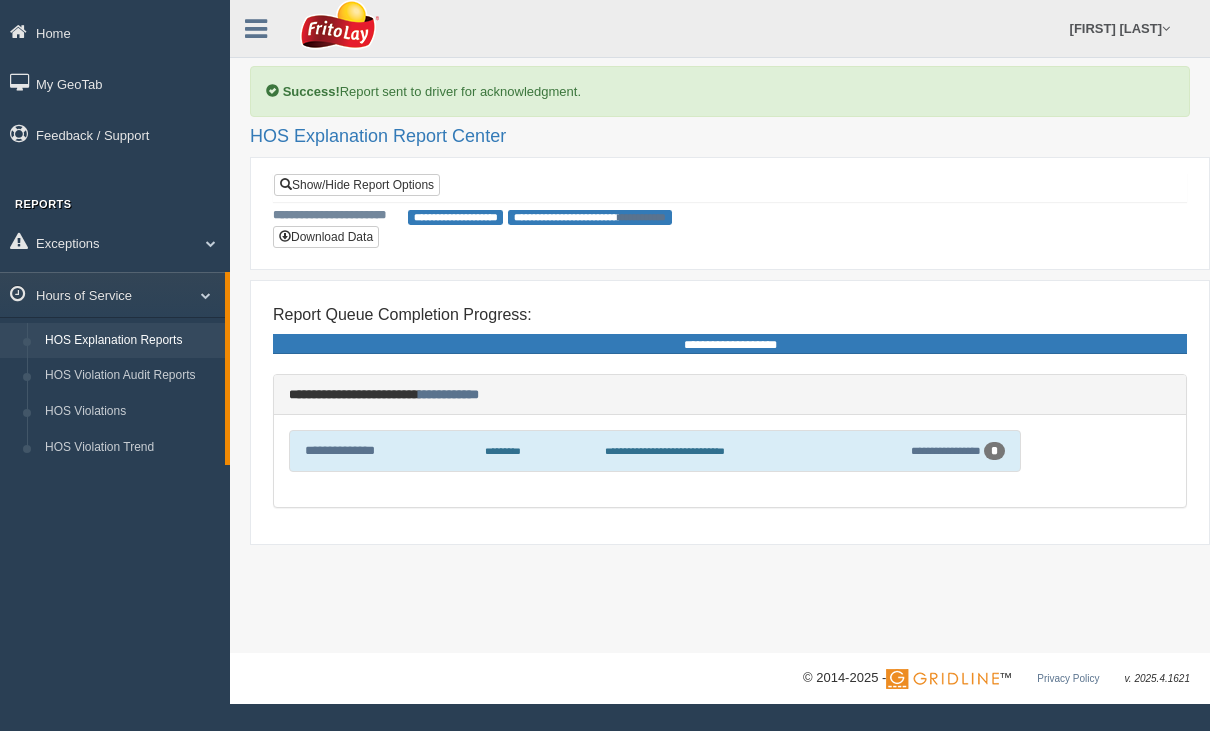 click on "**********" at bounding box center [925, 451] 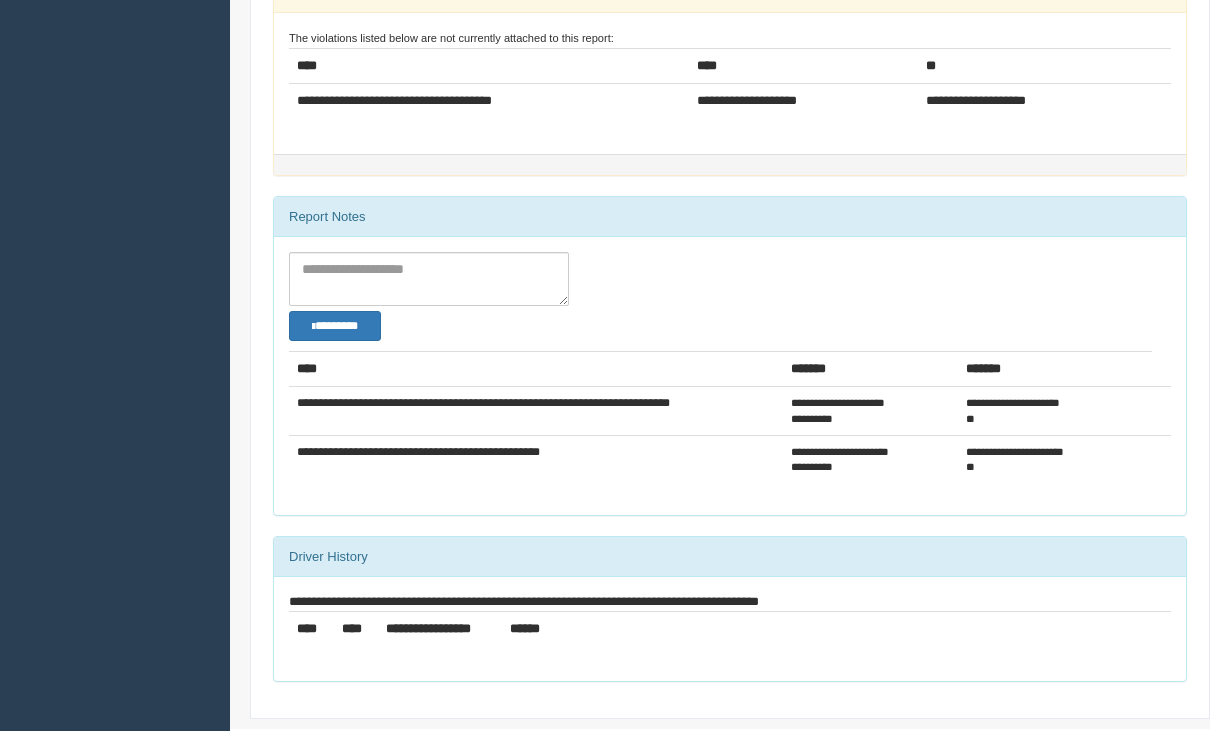 scroll, scrollTop: 0, scrollLeft: 0, axis: both 